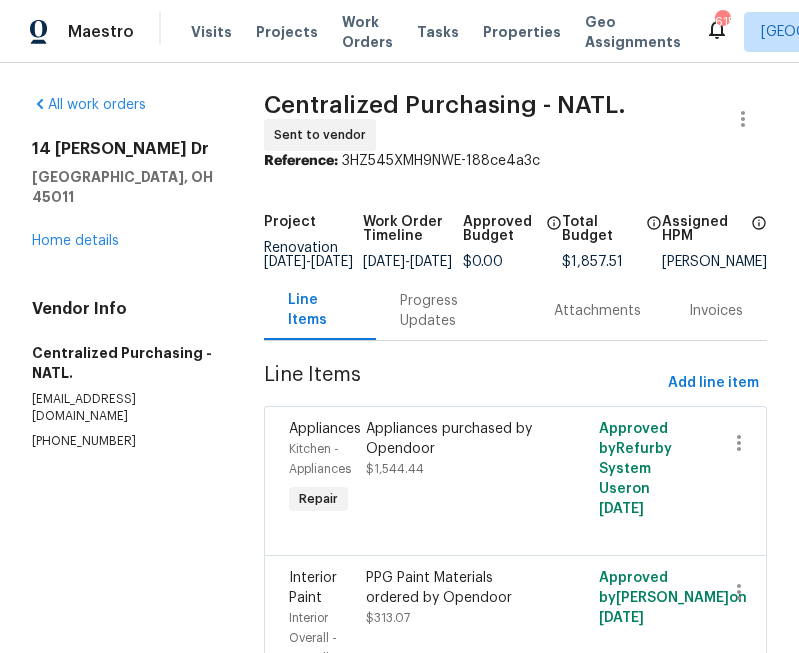scroll, scrollTop: 0, scrollLeft: 0, axis: both 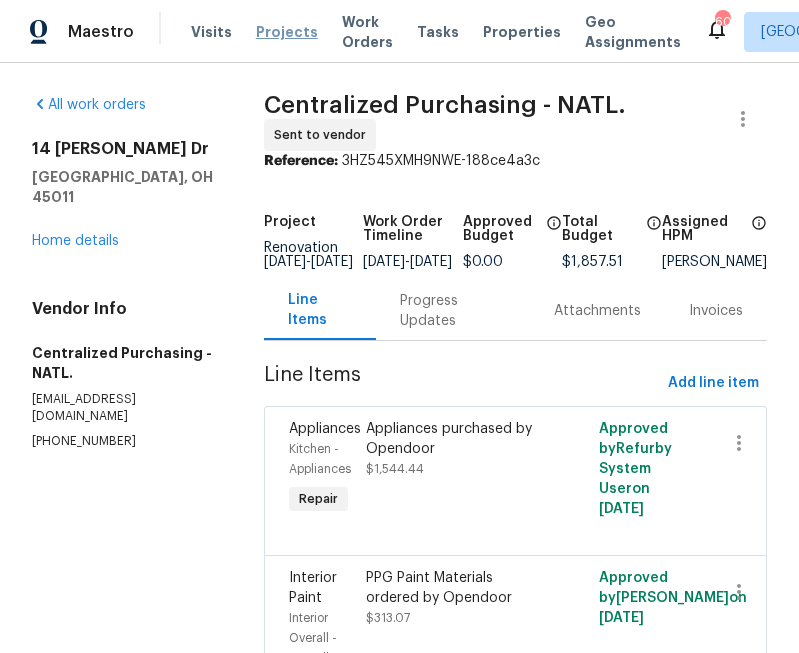 click on "Projects" at bounding box center (287, 32) 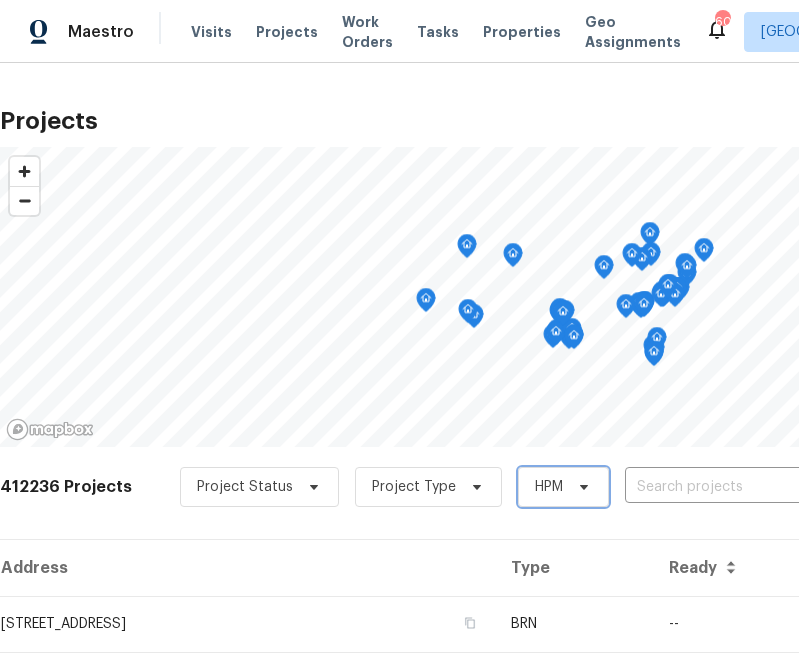 click on "HPM" at bounding box center (563, 487) 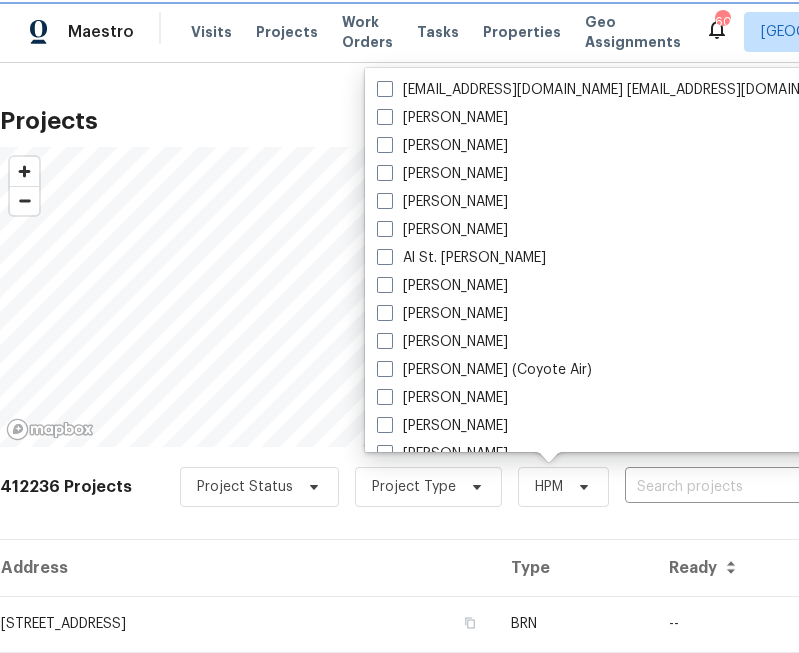 click 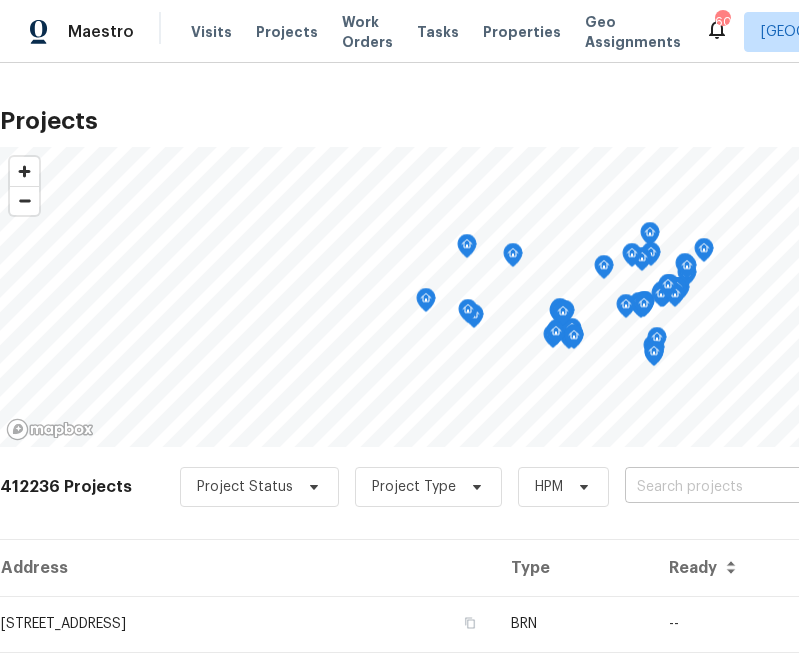 click at bounding box center [739, 487] 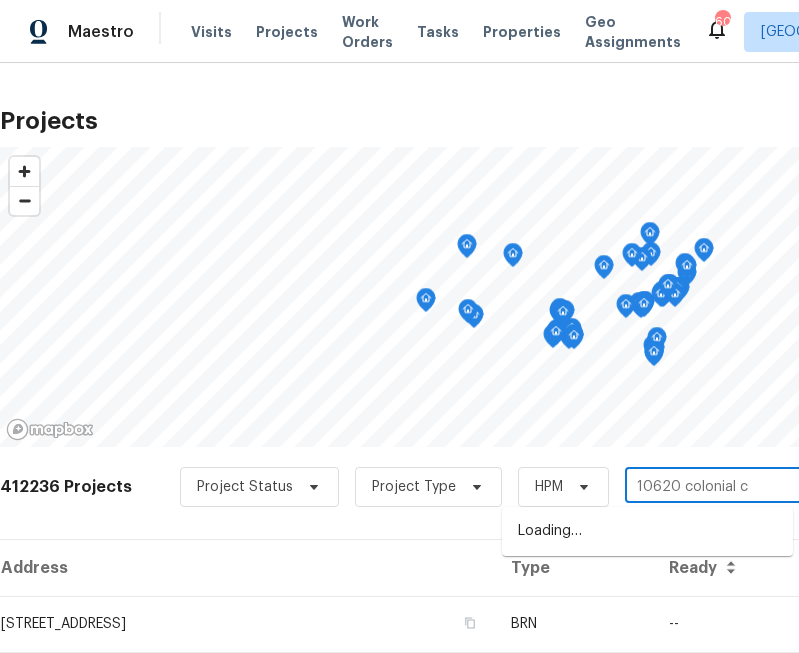 type on "10620 colonial ct" 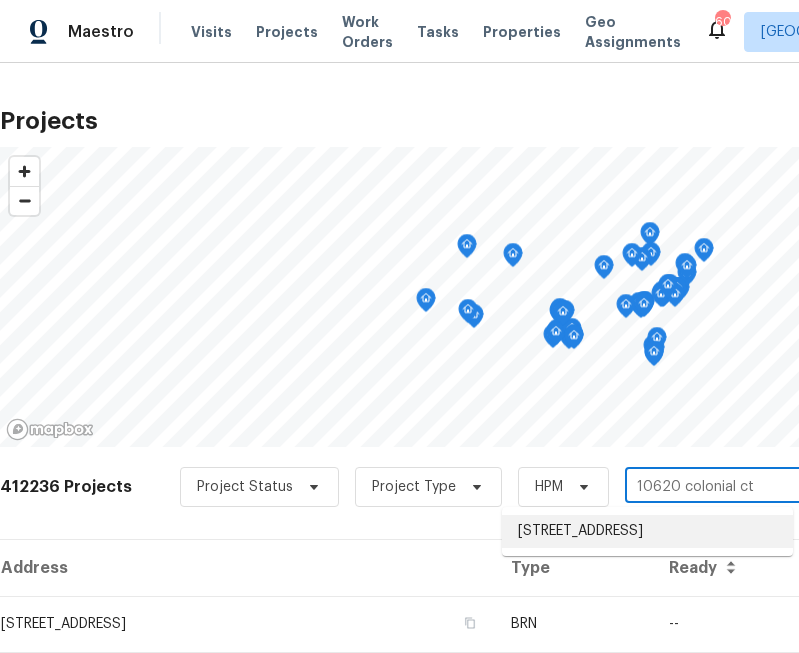 click on "[STREET_ADDRESS]" at bounding box center (647, 531) 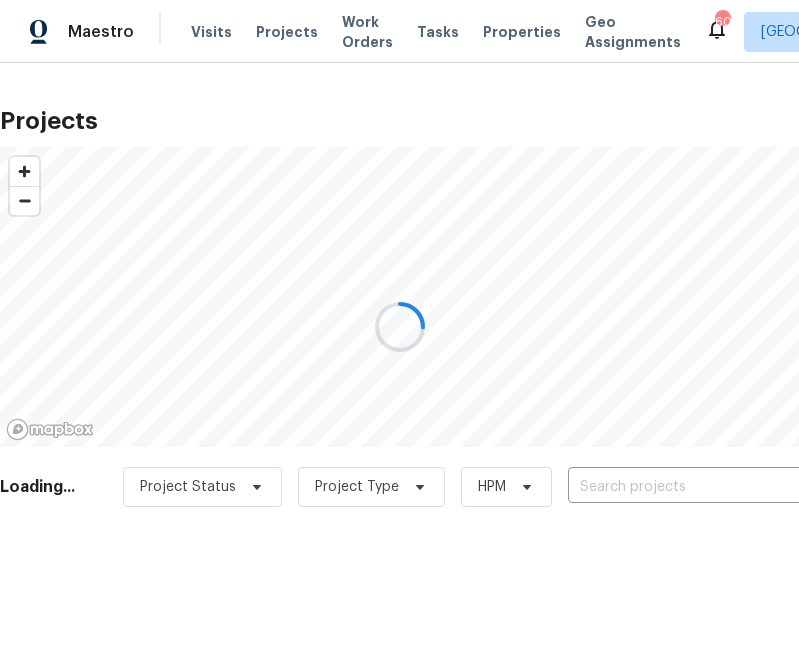 type on "[STREET_ADDRESS]" 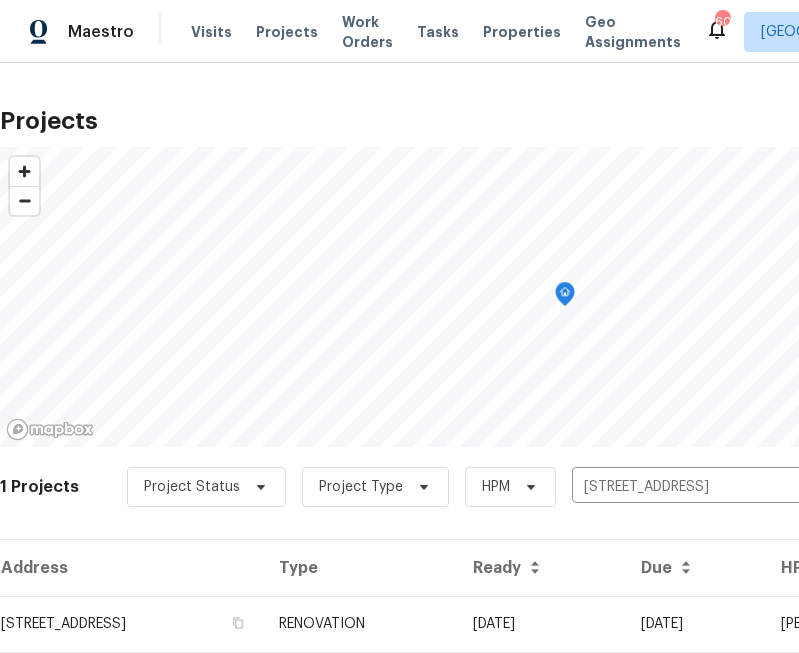 scroll, scrollTop: 63, scrollLeft: 0, axis: vertical 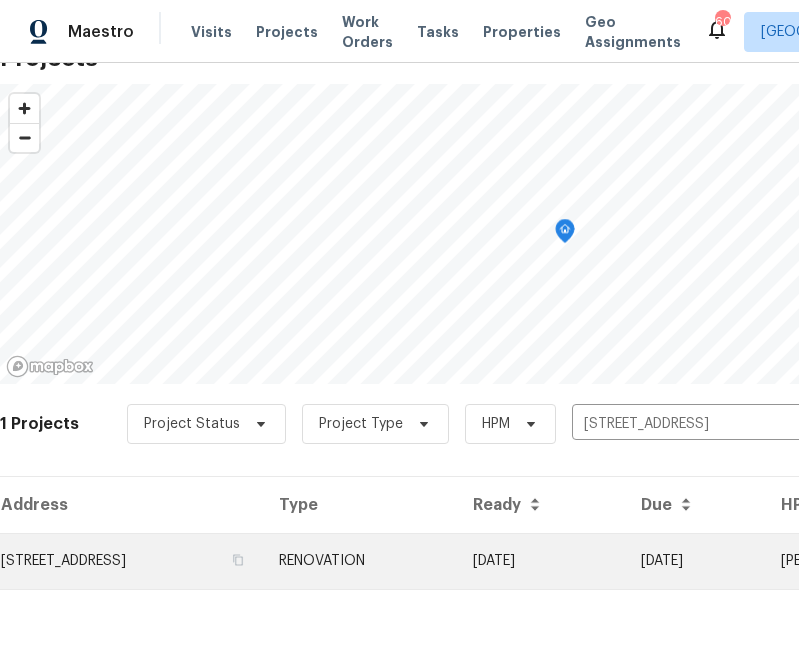 click on "[STREET_ADDRESS]" at bounding box center (131, 561) 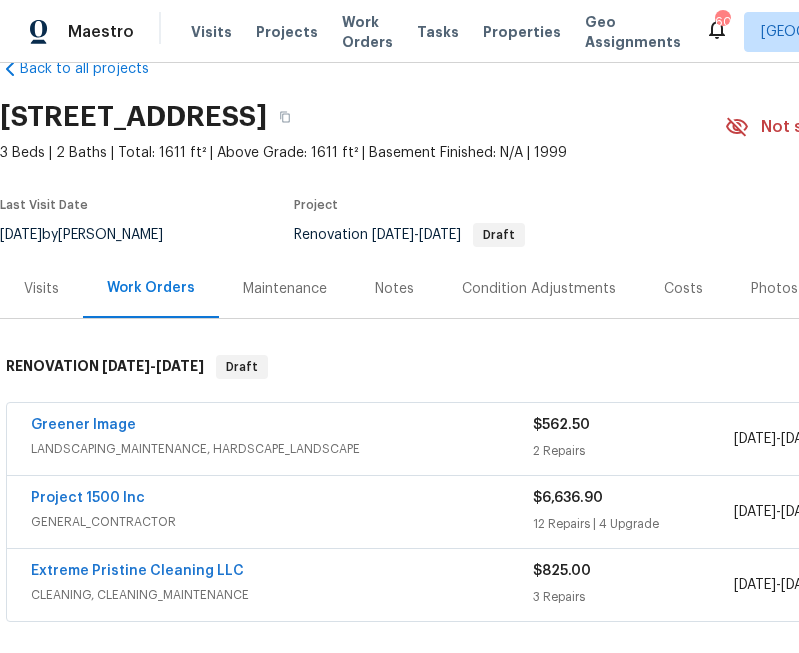 scroll, scrollTop: 34, scrollLeft: 0, axis: vertical 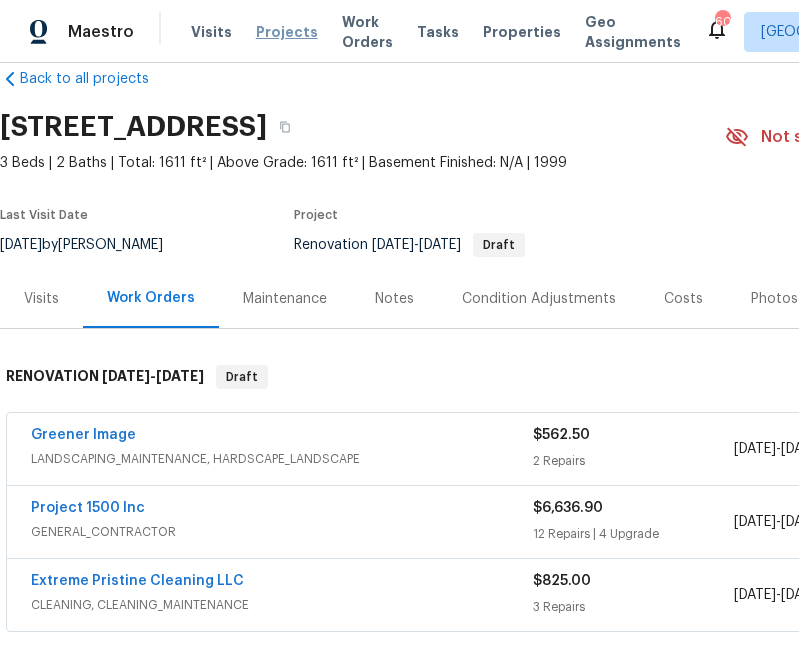 click on "Projects" at bounding box center [287, 32] 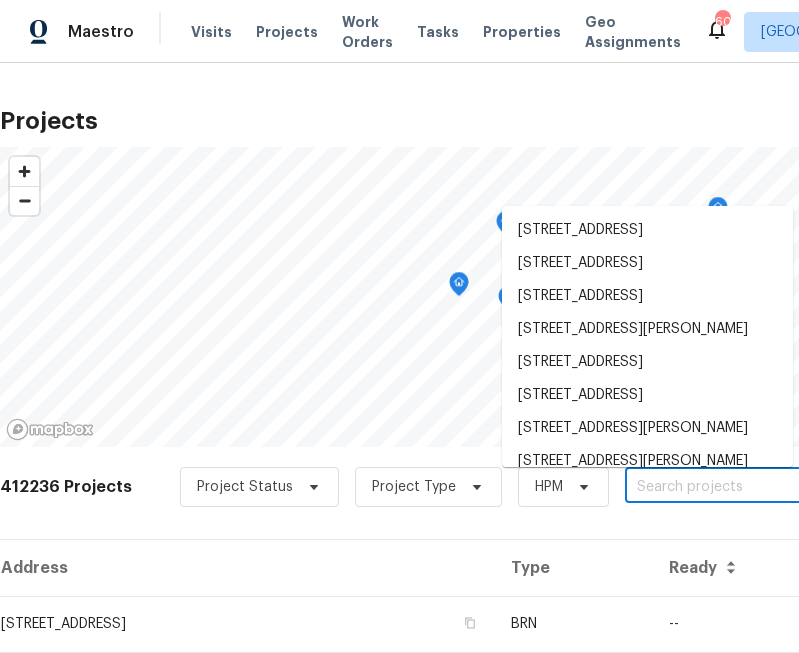 click at bounding box center (739, 487) 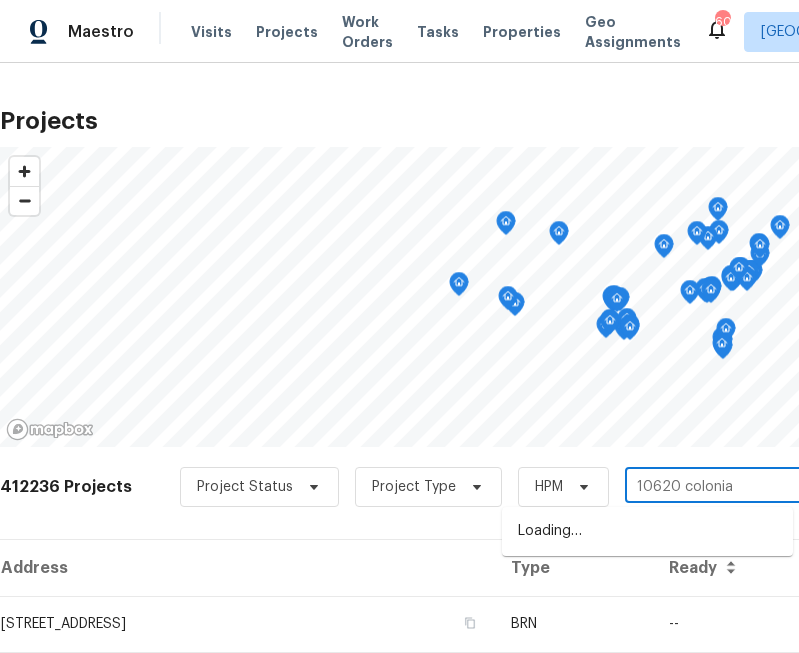 type on "10620 colonial" 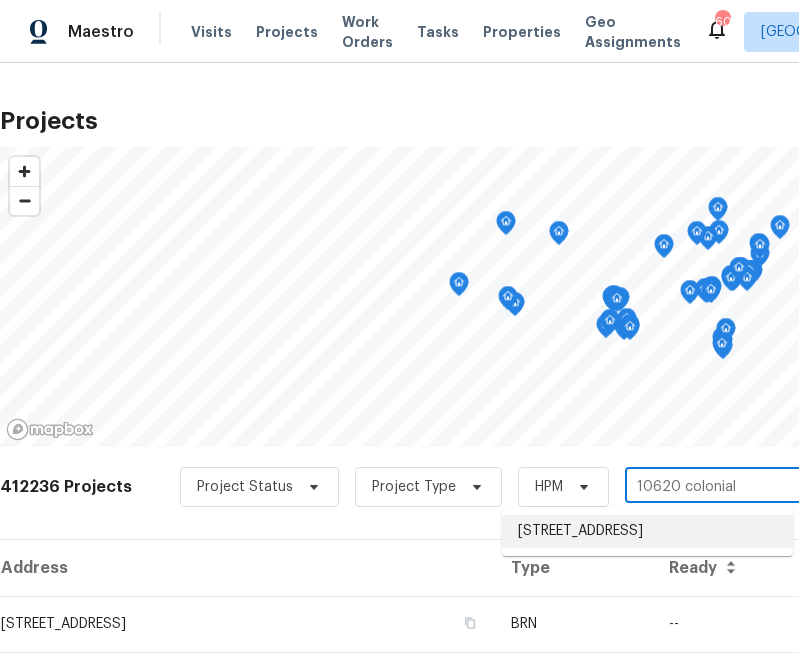 click on "[STREET_ADDRESS]" at bounding box center [647, 531] 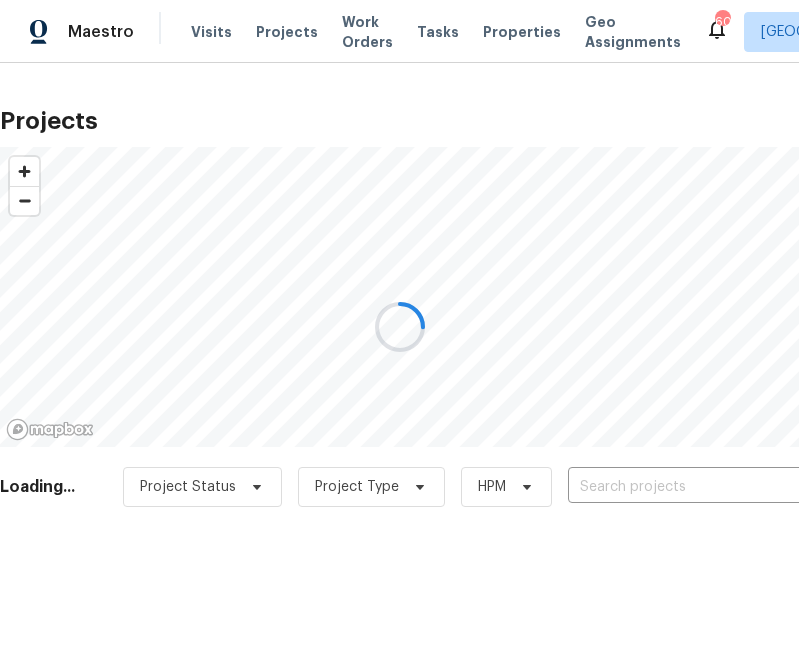 type on "[STREET_ADDRESS]" 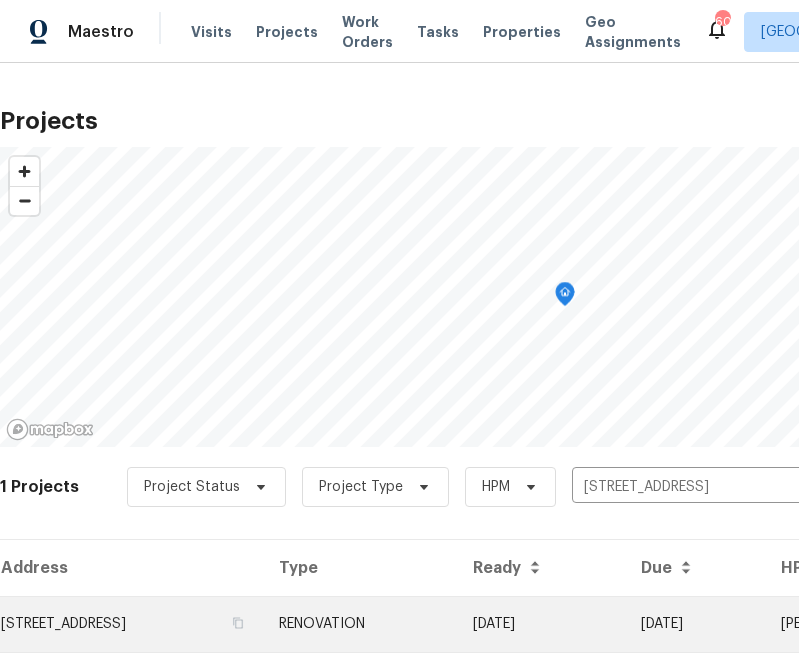 scroll, scrollTop: 63, scrollLeft: 0, axis: vertical 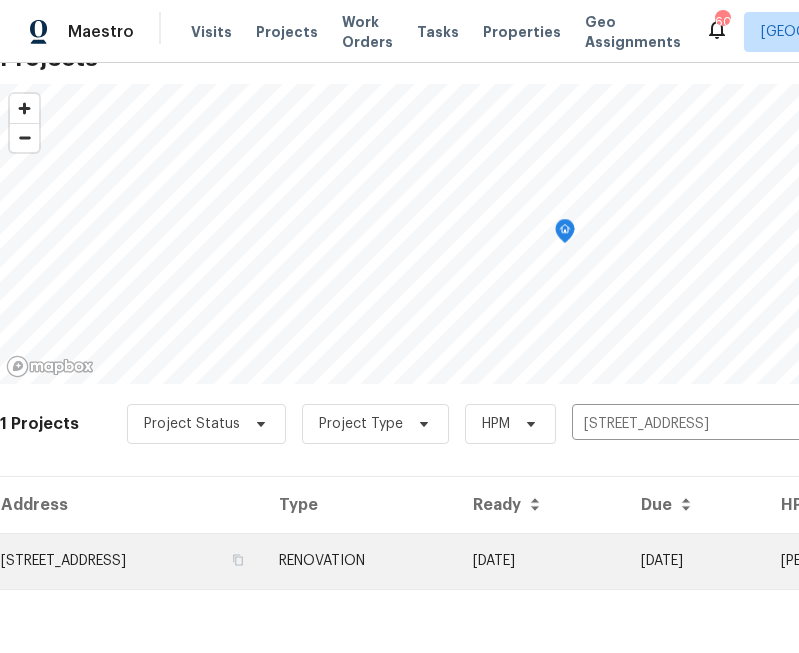 click on "[STREET_ADDRESS]" at bounding box center [131, 561] 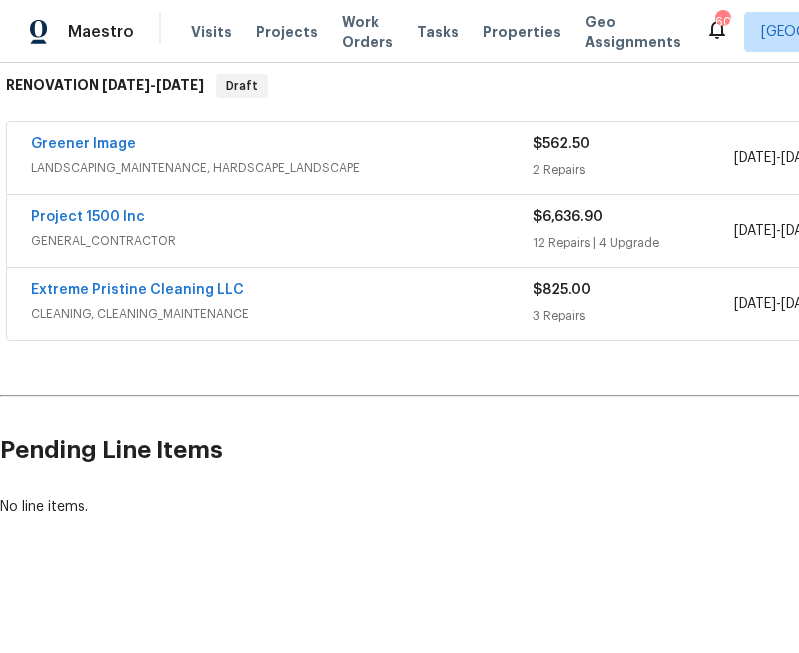 scroll, scrollTop: 325, scrollLeft: 331, axis: both 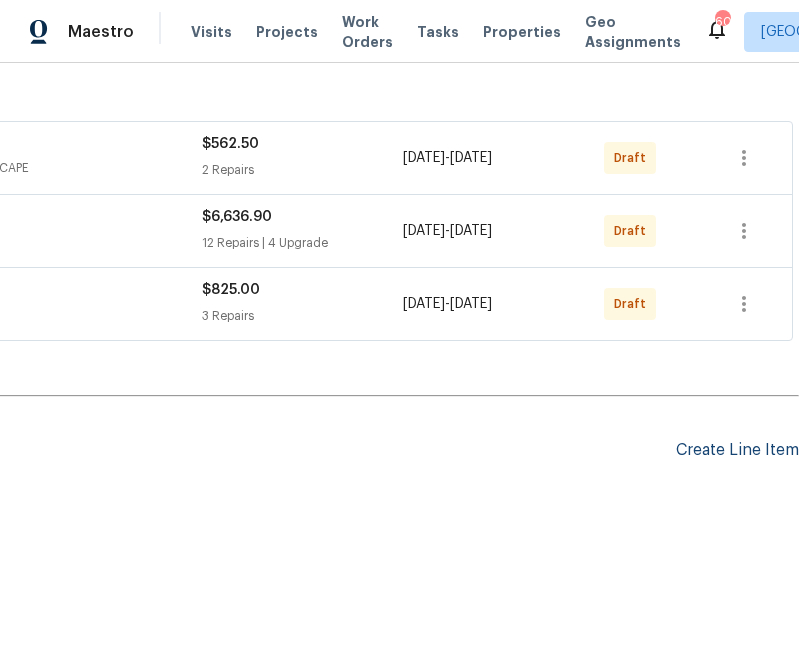 click on "Create Line Item" at bounding box center [737, 450] 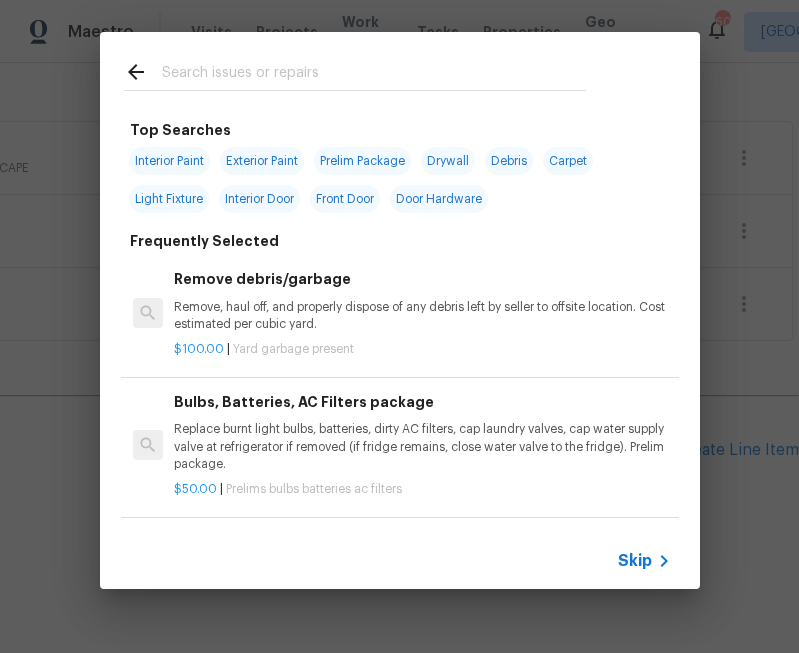 click 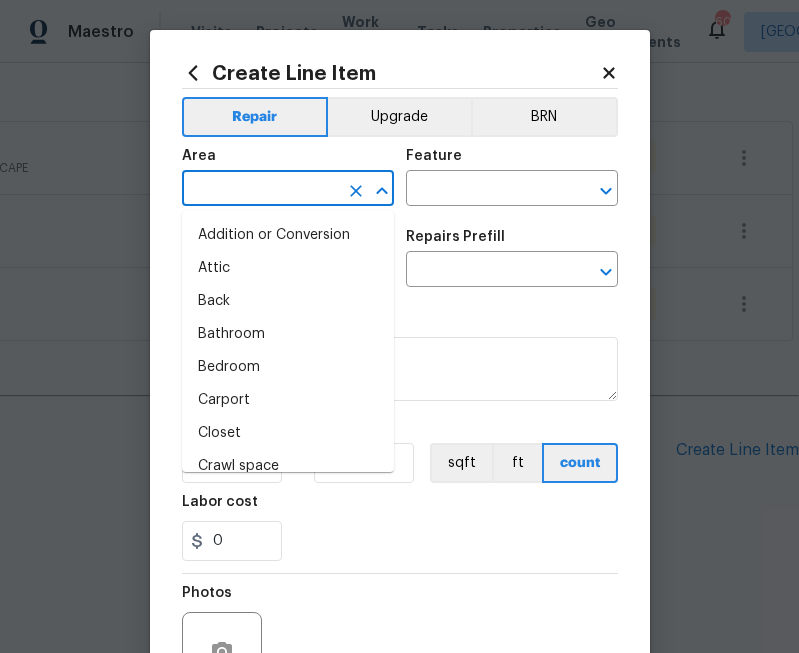 click at bounding box center [260, 190] 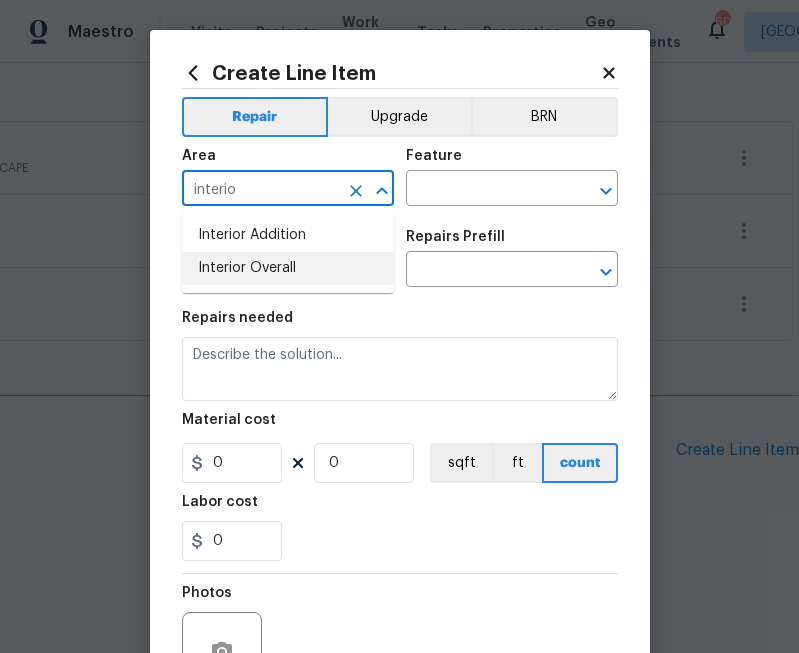 click on "Interior Overall" at bounding box center [288, 268] 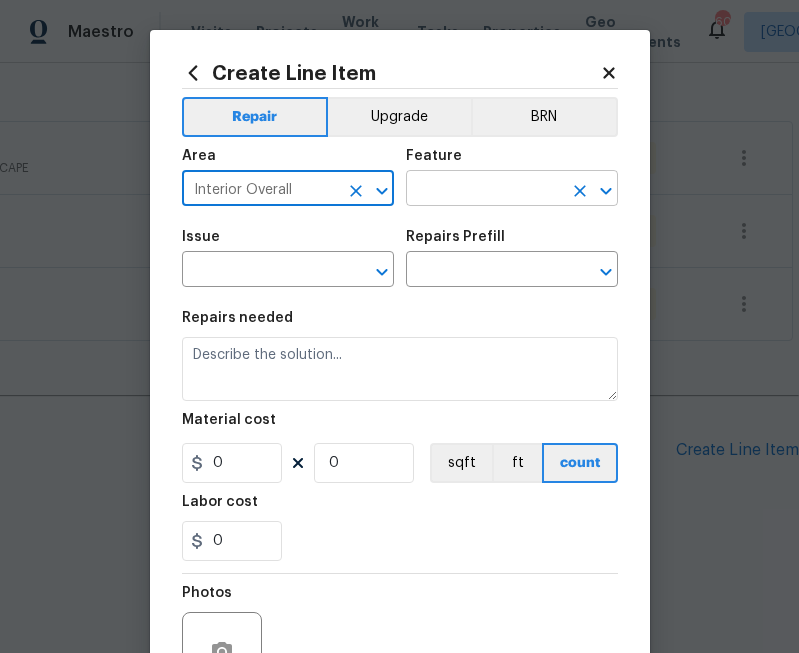 type on "Interior Overall" 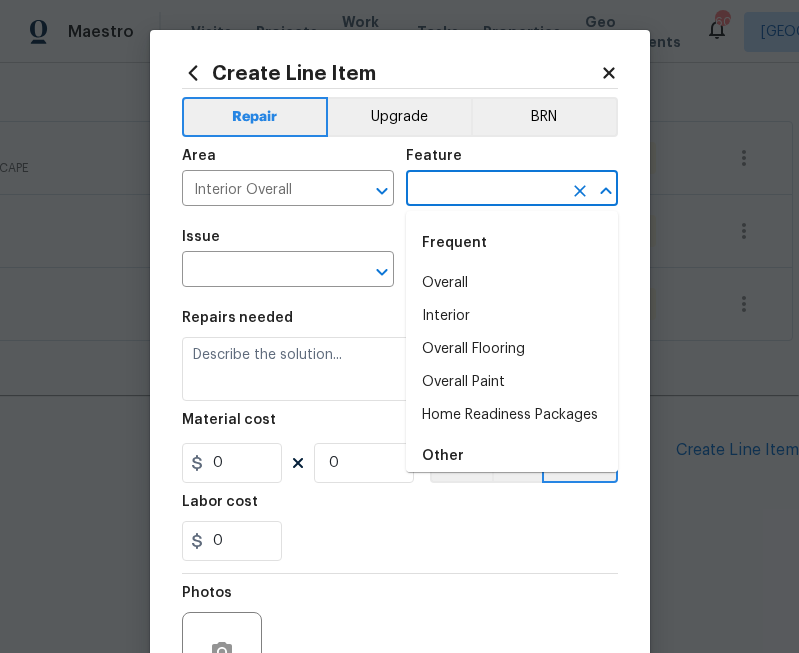 click at bounding box center (484, 190) 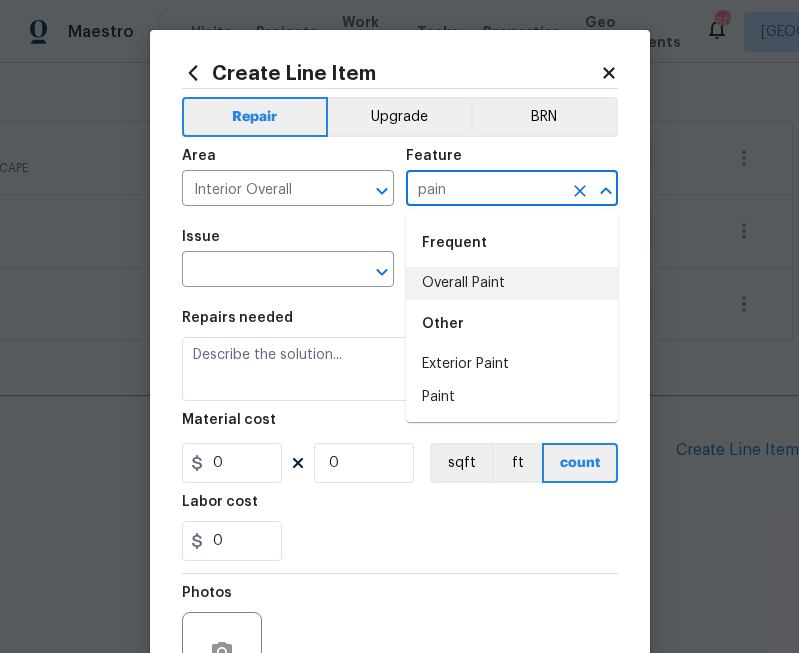 click on "Overall Paint" at bounding box center [512, 283] 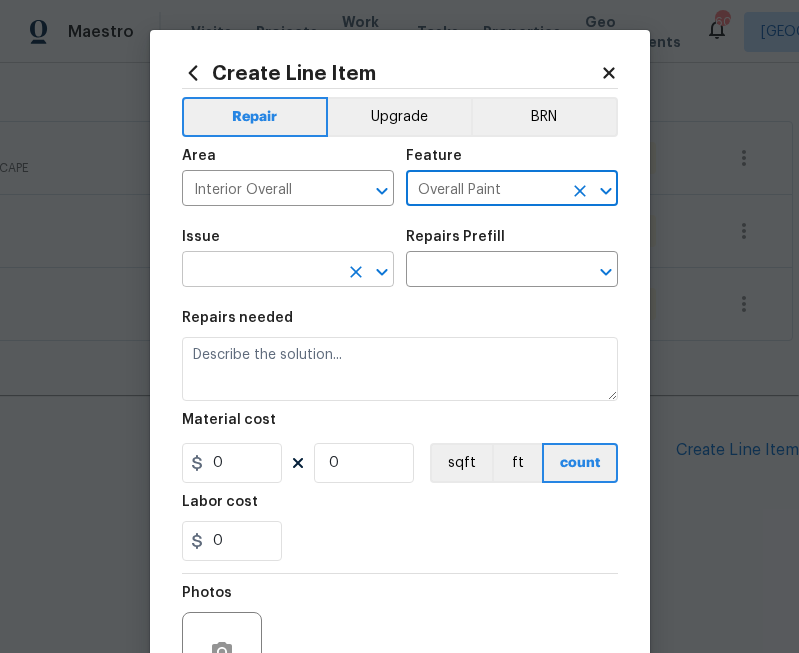type on "Overall Paint" 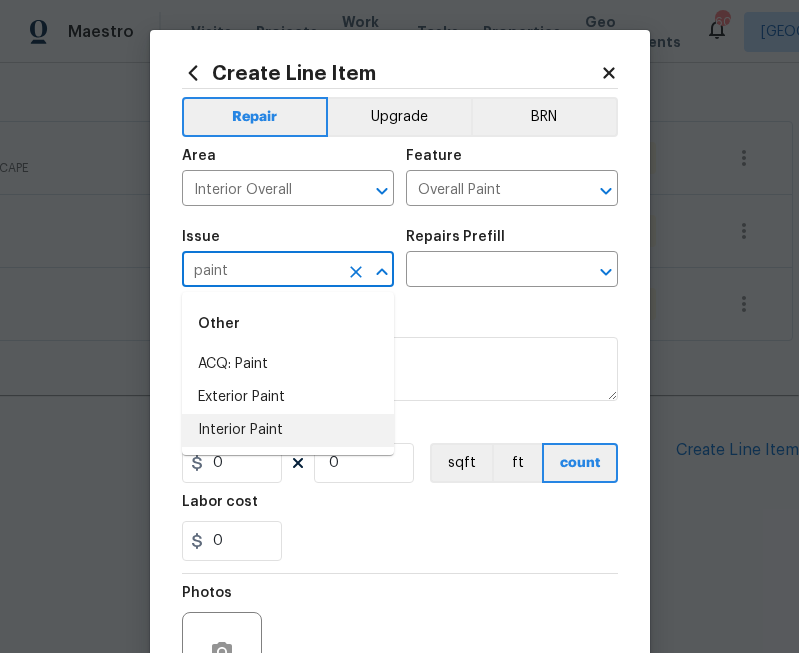 click on "Interior Paint" at bounding box center [288, 430] 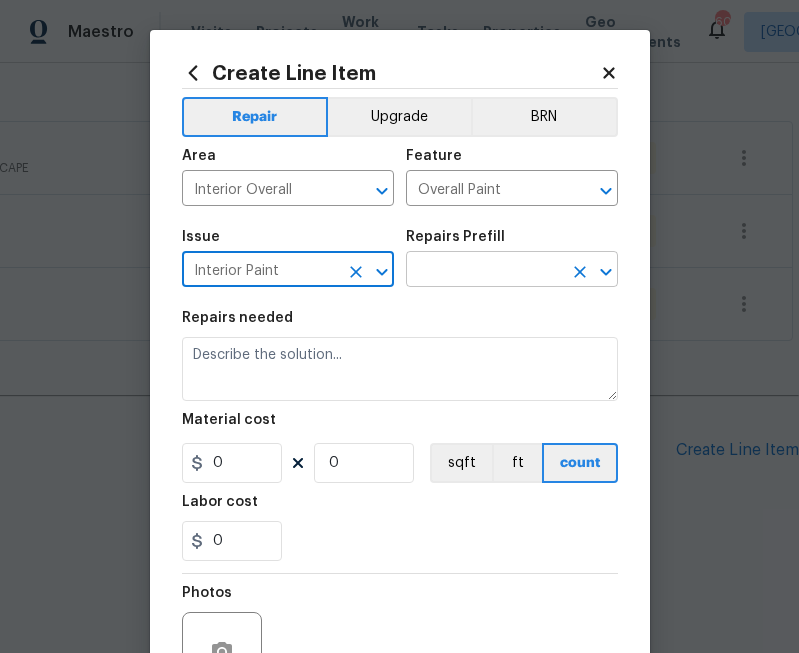 type on "Interior Paint" 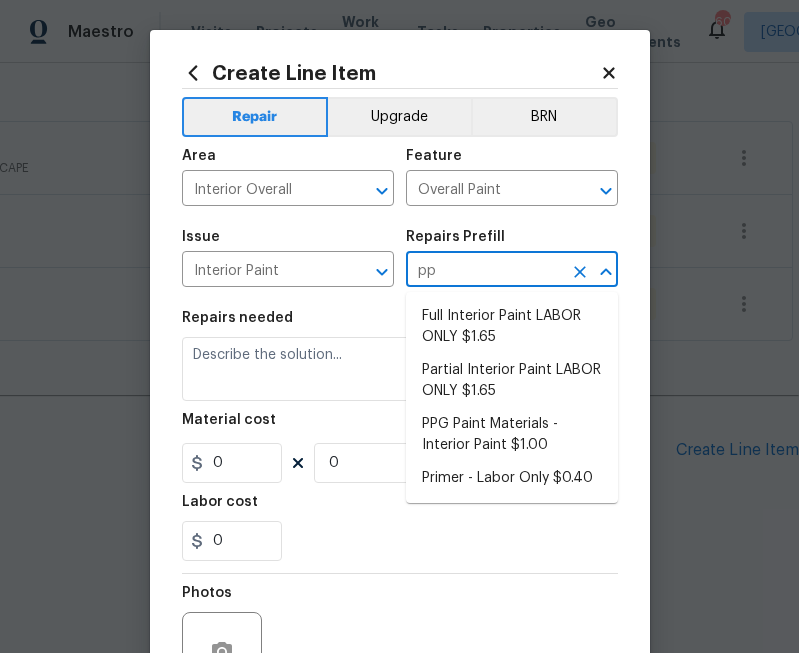 type on "ppg" 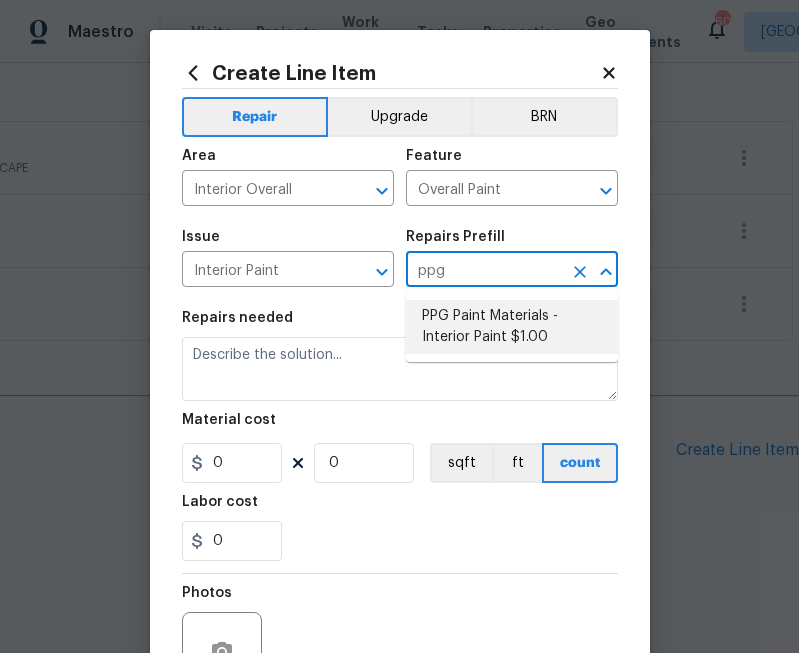 click on "PPG Paint Materials - Interior Paint $1.00" at bounding box center [512, 327] 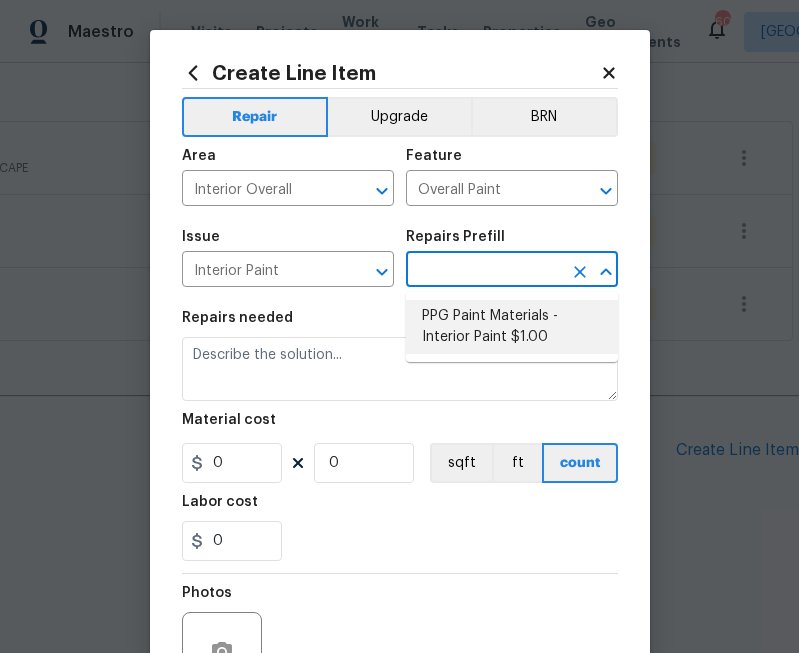 type on "PPG Paint Materials - Interior Paint $1.00" 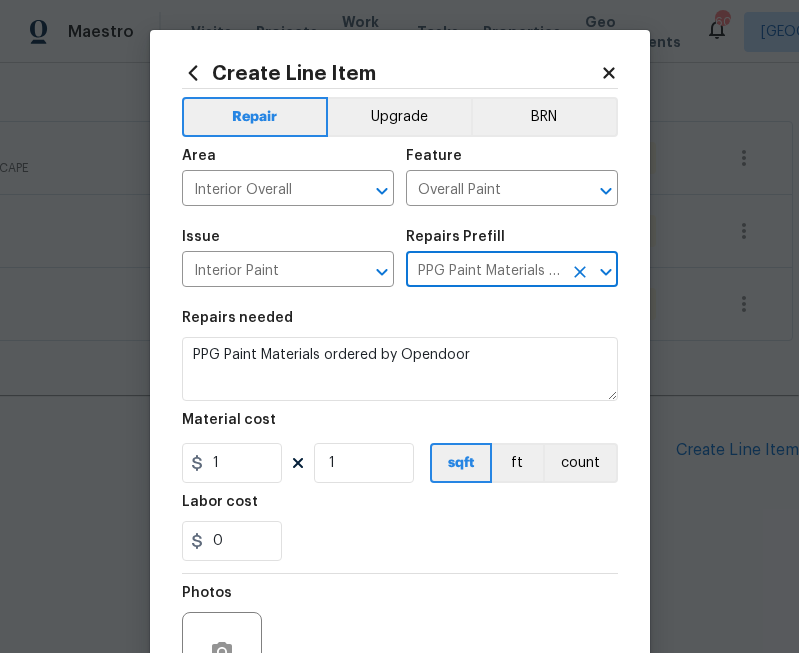 type on "PPG Paint Materials - Interior Paint $1.00" 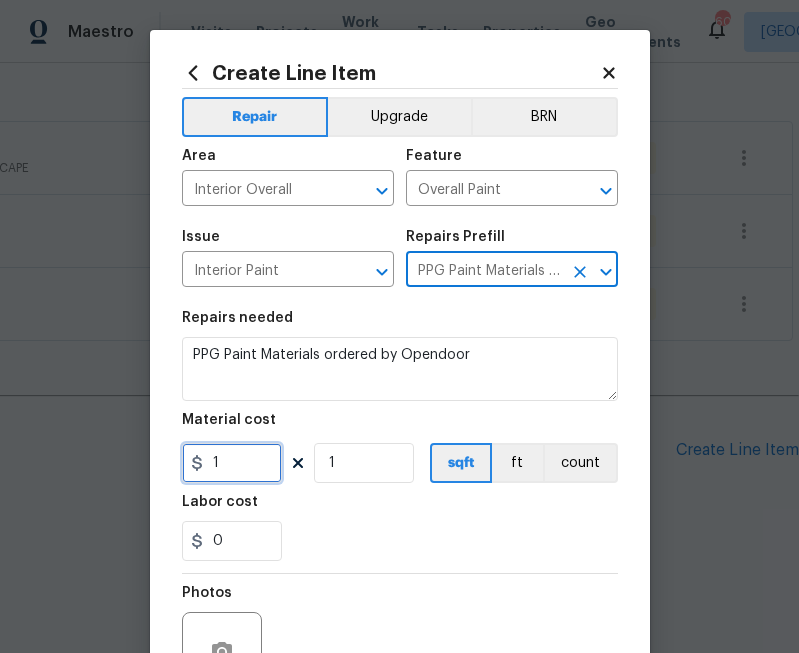 click on "1" at bounding box center [232, 463] 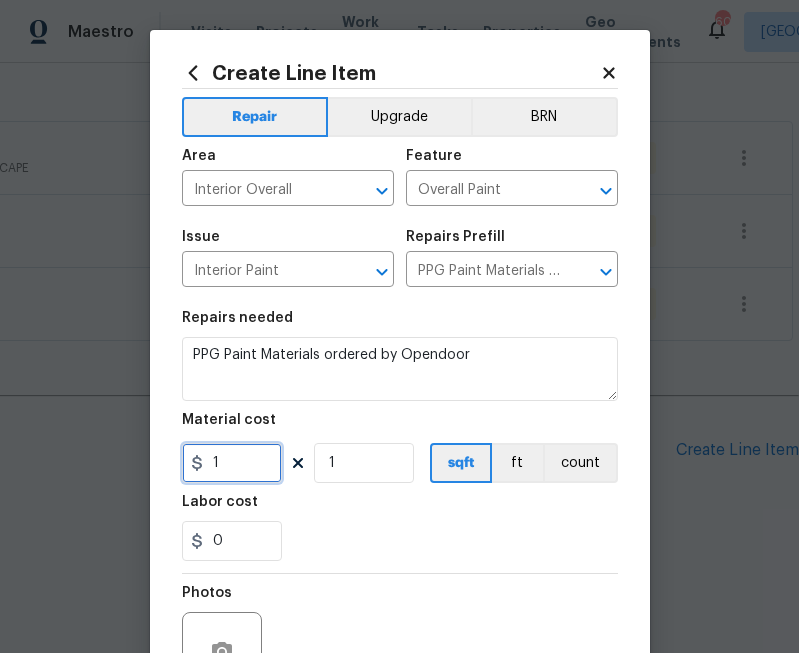 paste on "392.62" 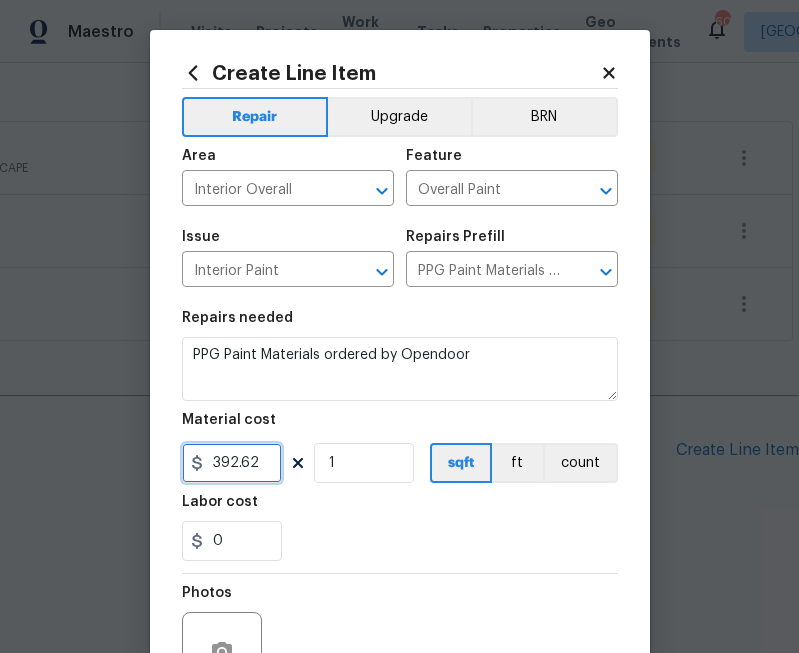 type on "392.62" 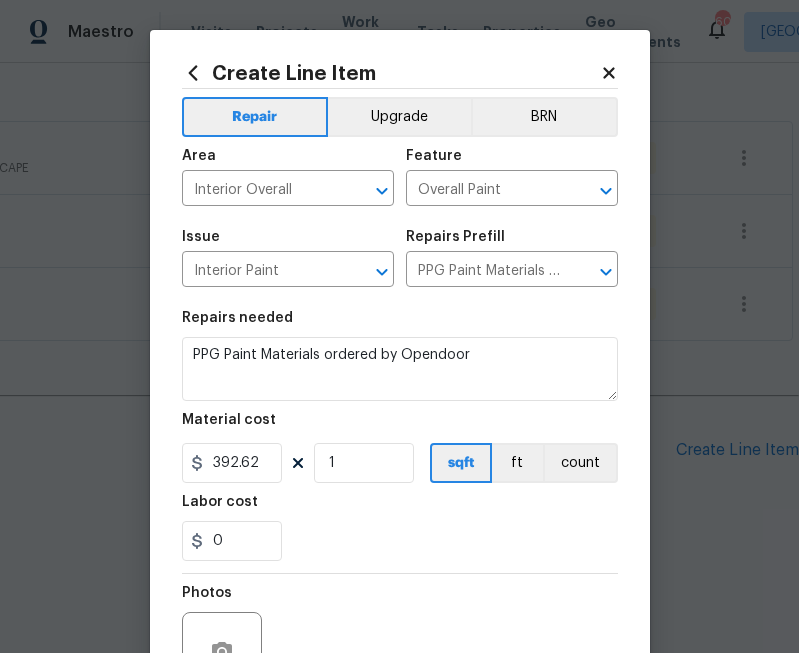 click on "Labor cost" at bounding box center [400, 508] 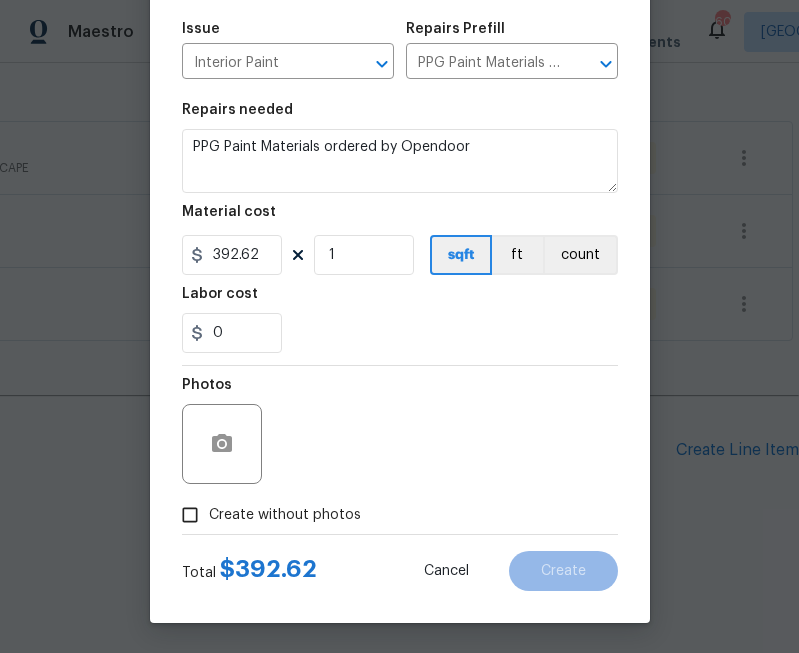 click on "Create without photos" at bounding box center [285, 515] 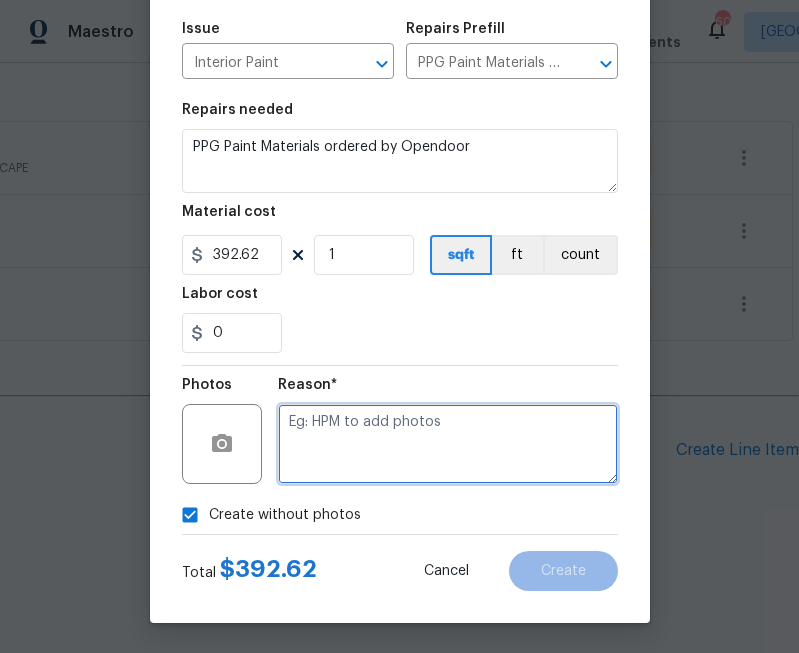click at bounding box center [448, 444] 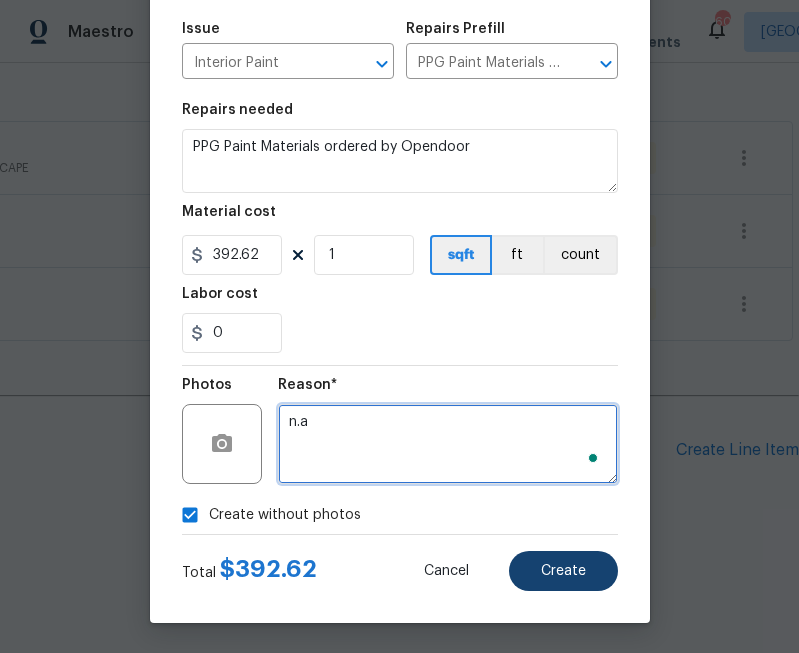 type on "n.a" 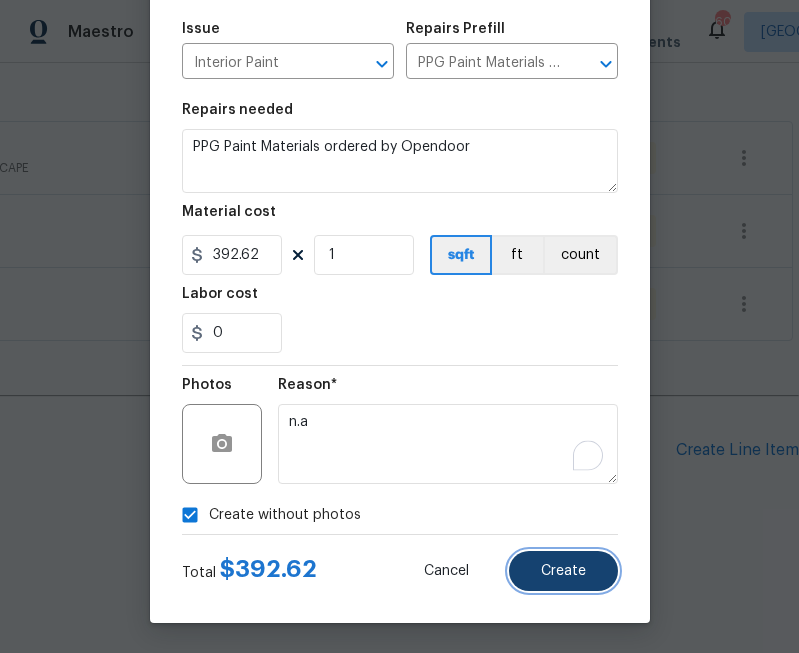 click on "Create" at bounding box center (563, 571) 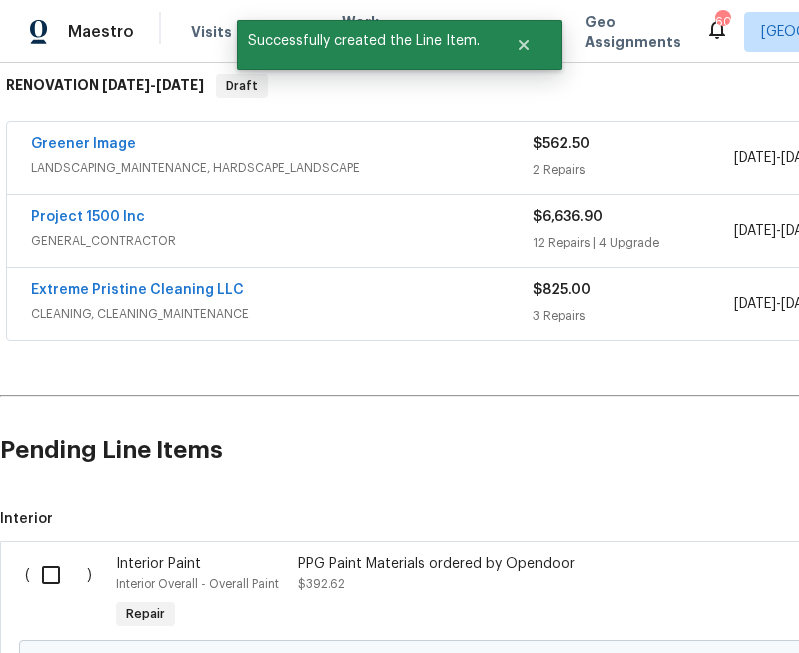 scroll, scrollTop: 553, scrollLeft: 0, axis: vertical 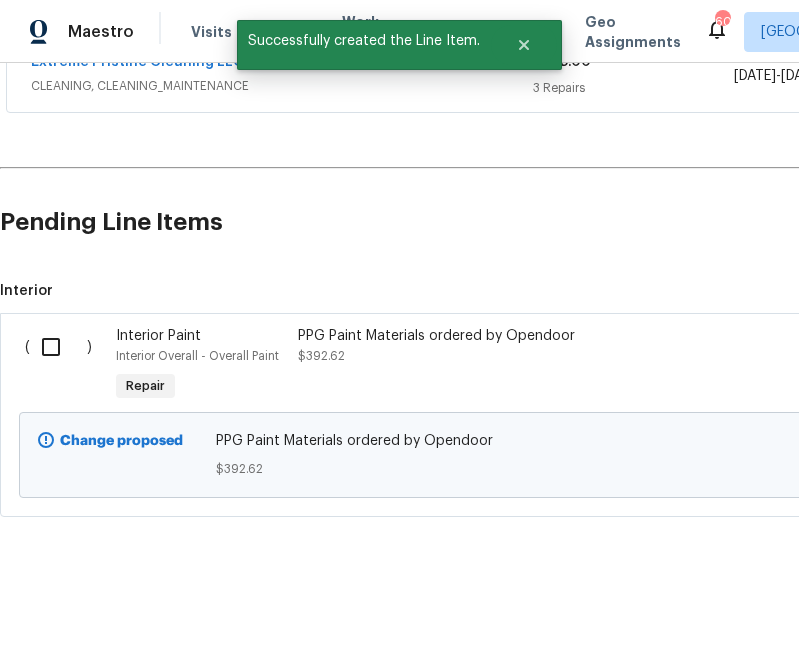 click at bounding box center (58, 347) 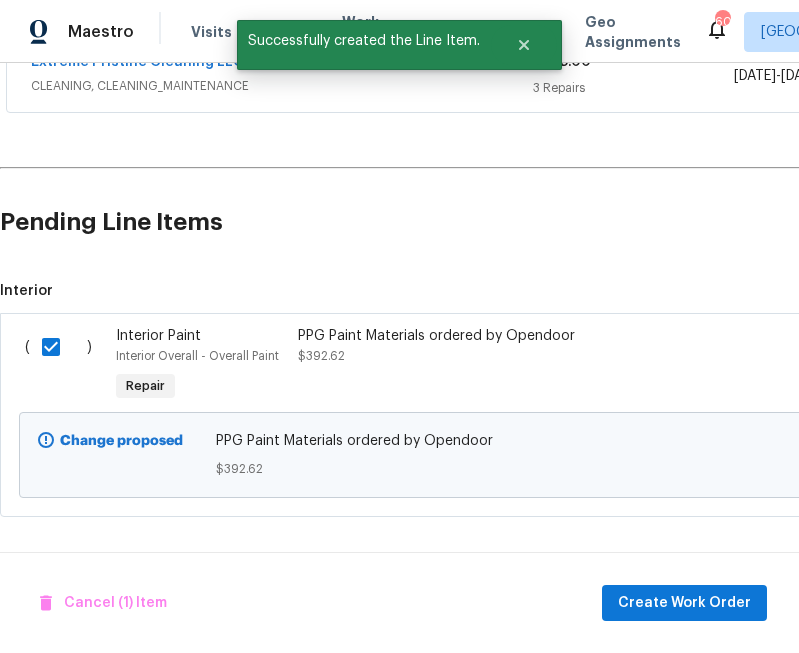 click on "Cancel (1) Item Create Work Order" at bounding box center (399, 603) 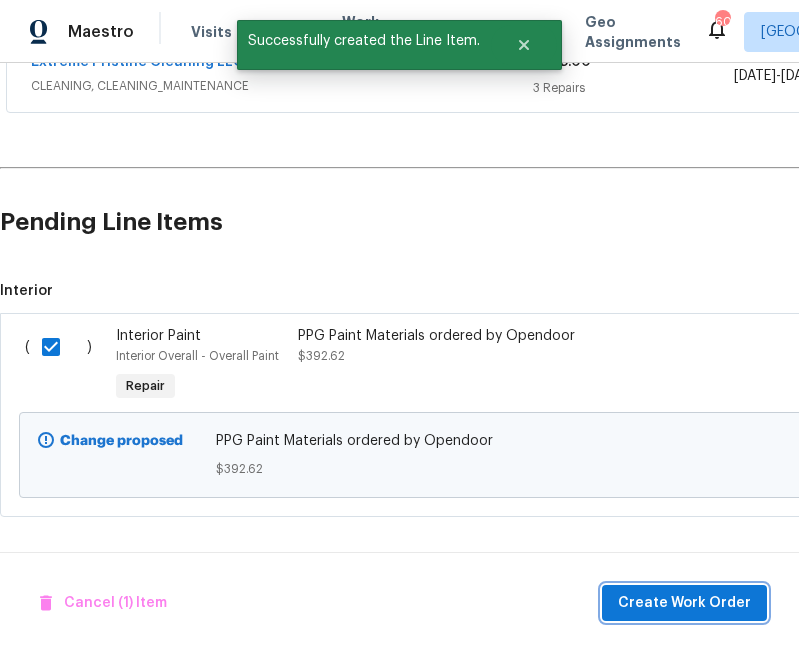 click on "Create Work Order" at bounding box center (684, 603) 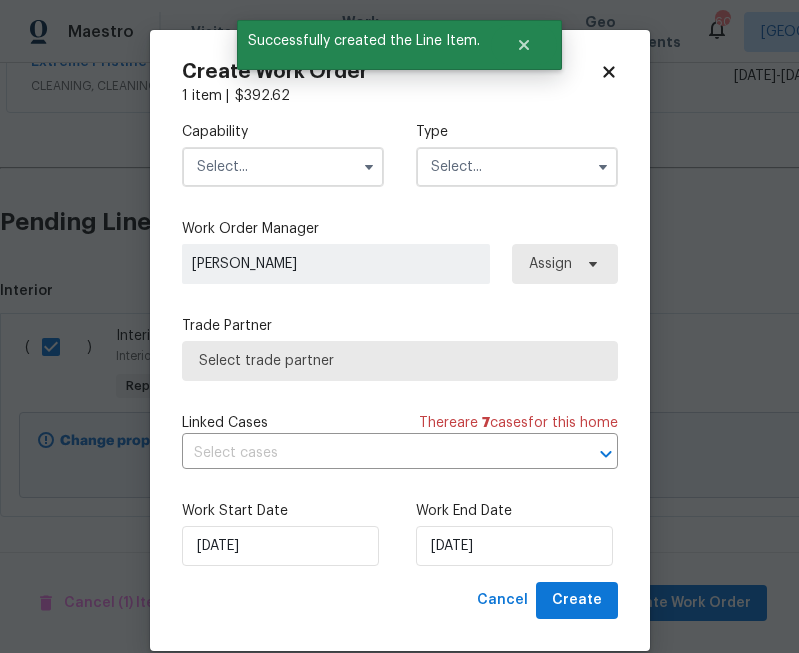 click at bounding box center (283, 167) 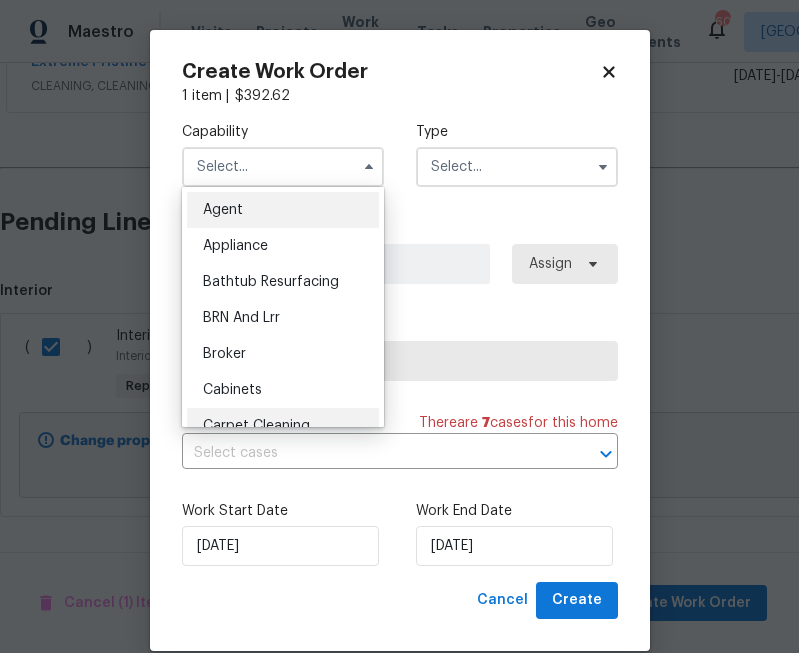 scroll, scrollTop: 28, scrollLeft: 0, axis: vertical 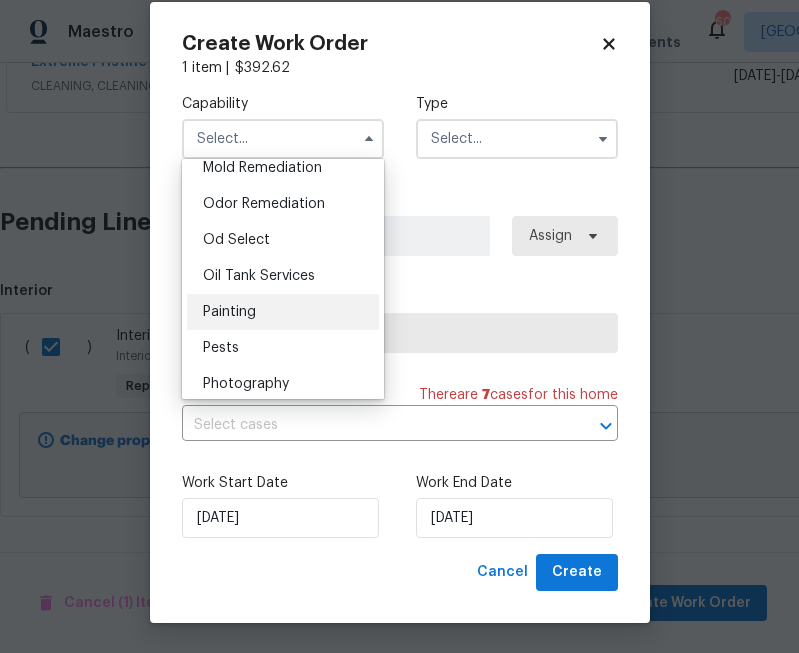 click on "Painting" at bounding box center (283, 312) 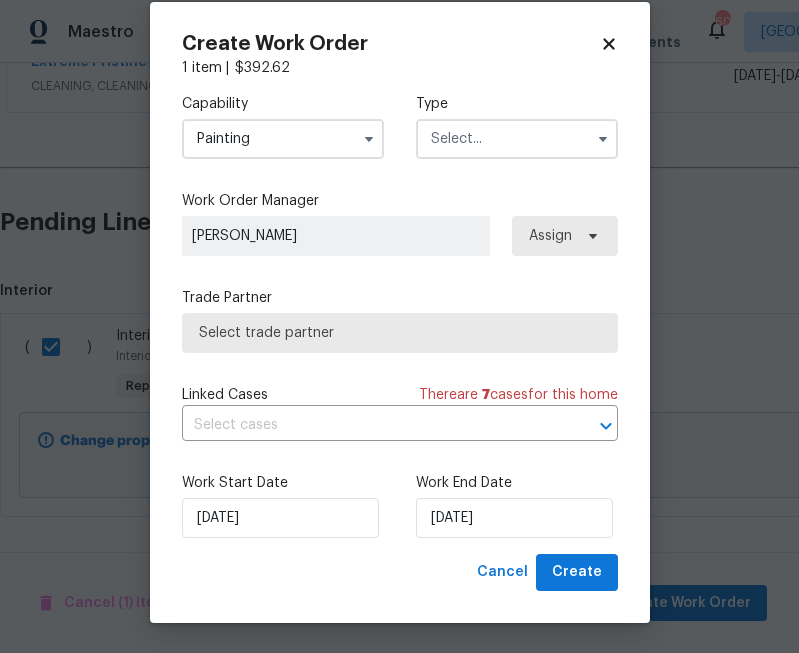 click at bounding box center [517, 139] 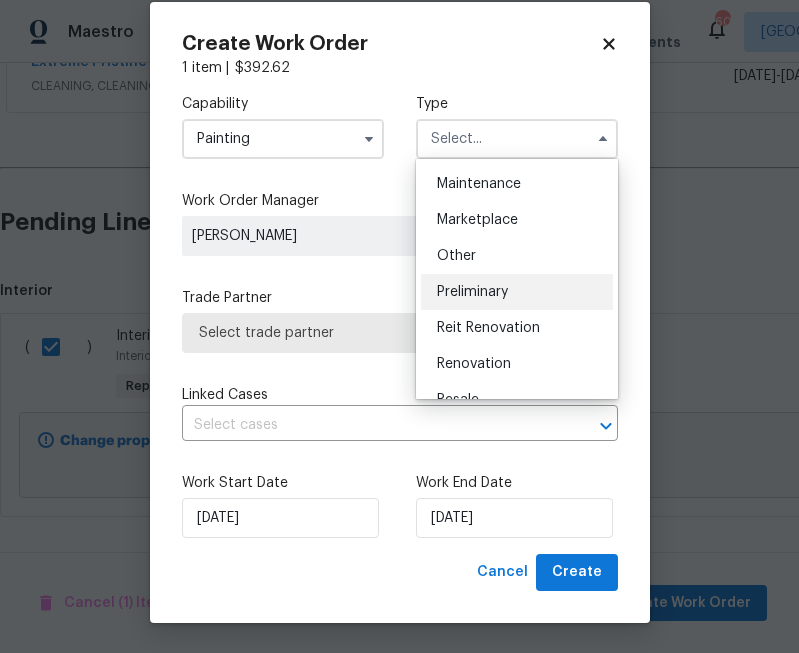 scroll, scrollTop: 326, scrollLeft: 0, axis: vertical 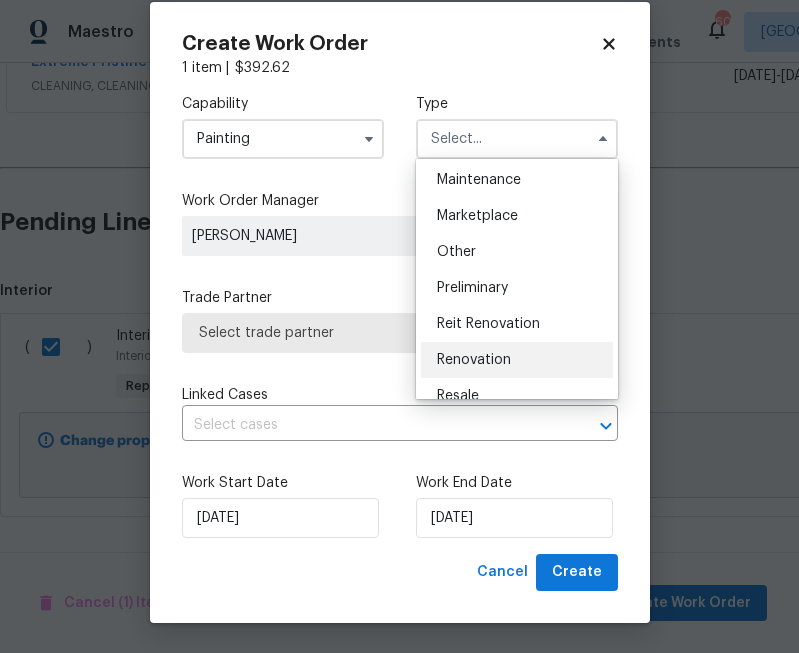 click on "Renovation" at bounding box center (517, 360) 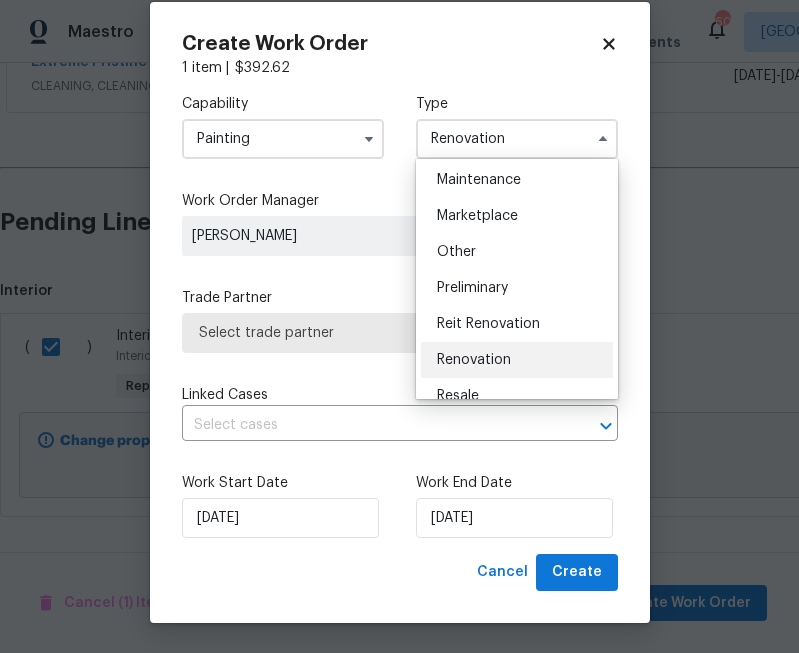 scroll, scrollTop: 0, scrollLeft: 0, axis: both 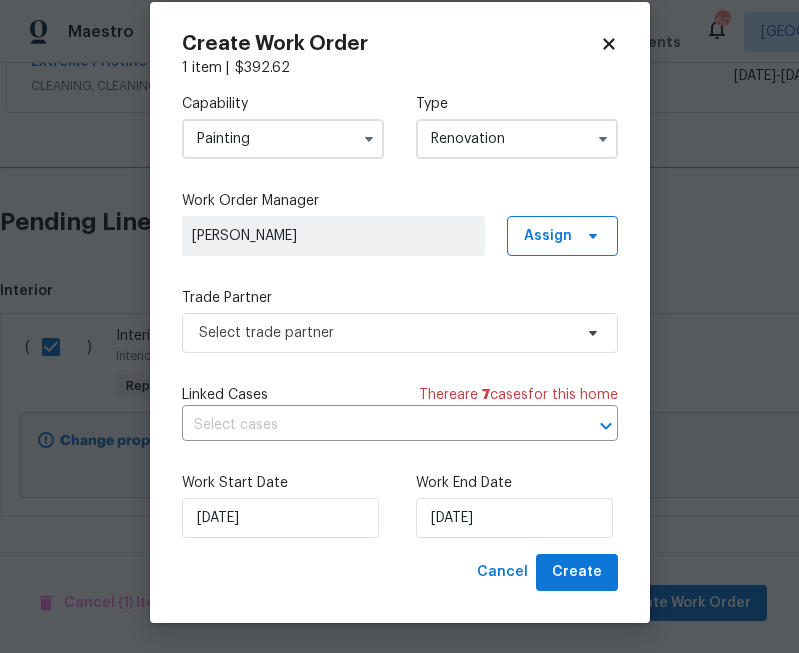 click on "Capability   Painting Type   Renovation Work Order Manager   [PERSON_NAME] Assign Trade Partner   Select trade partner Linked Cases There  are   7  case s  for this home   ​ Work Start Date   [DATE] Work End Date   [DATE]" at bounding box center (400, 316) 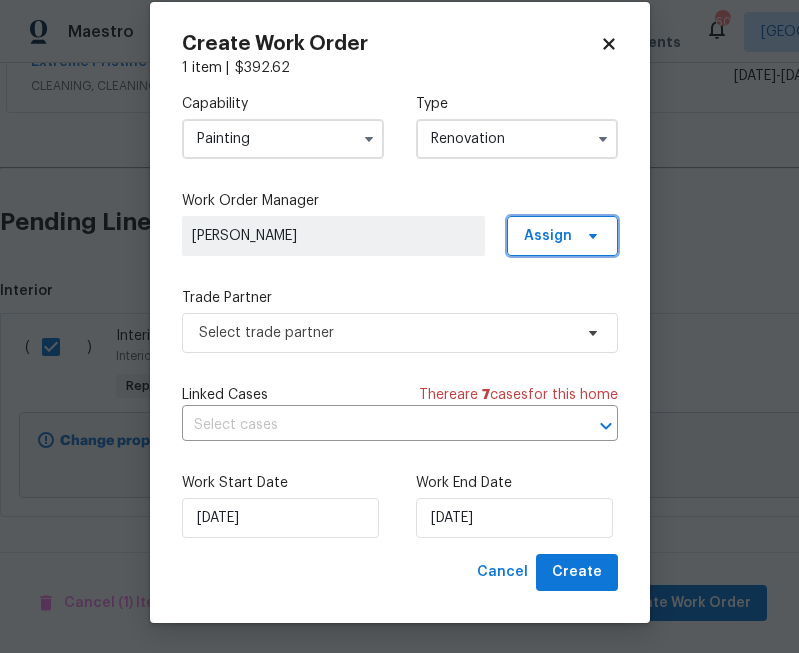 click on "Assign" at bounding box center (548, 236) 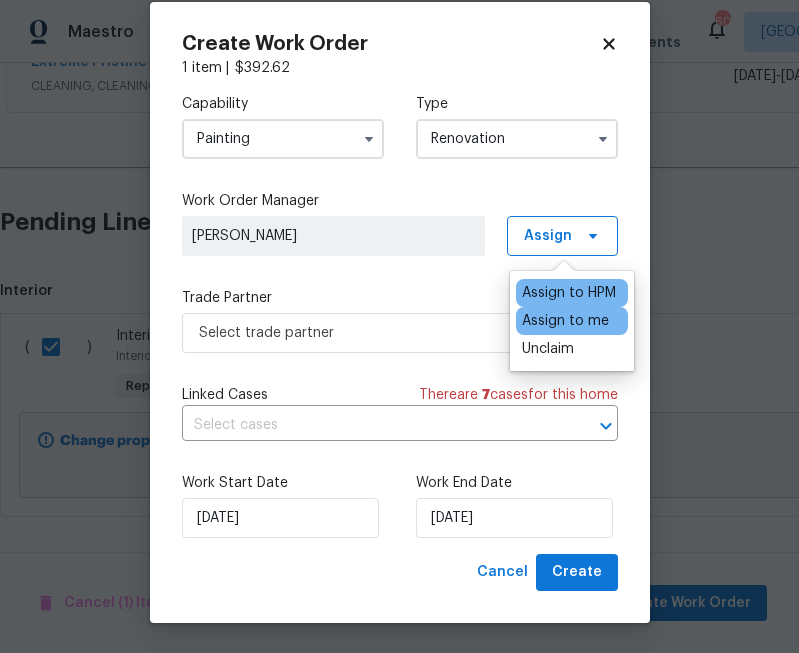 click on "Assign to me" at bounding box center [565, 321] 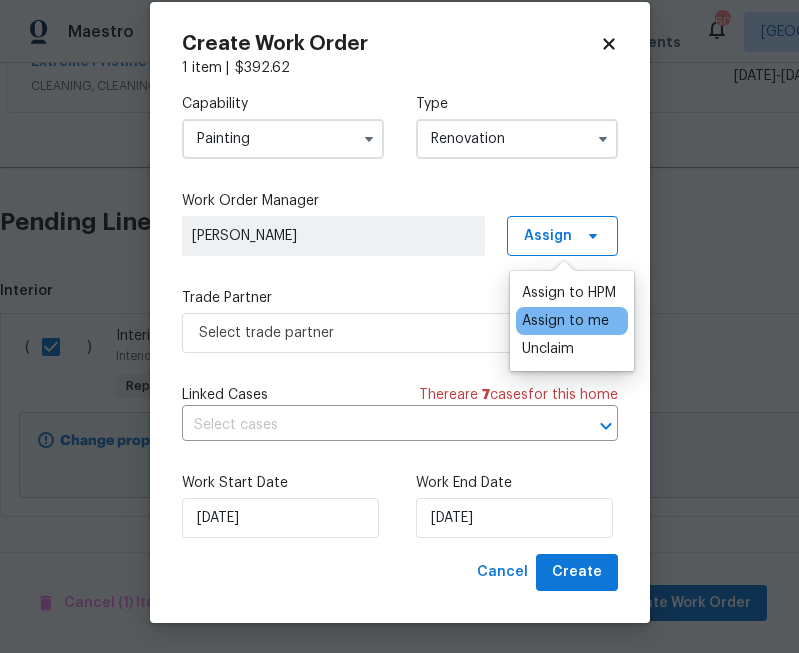 click on "Capability   Painting Type   Renovation Work Order Manager   [PERSON_NAME] Assign Trade Partner   Select trade partner Linked Cases There  are   7  case s  for this home   ​ Work Start Date   [DATE] Work End Date   [DATE]" at bounding box center [400, 316] 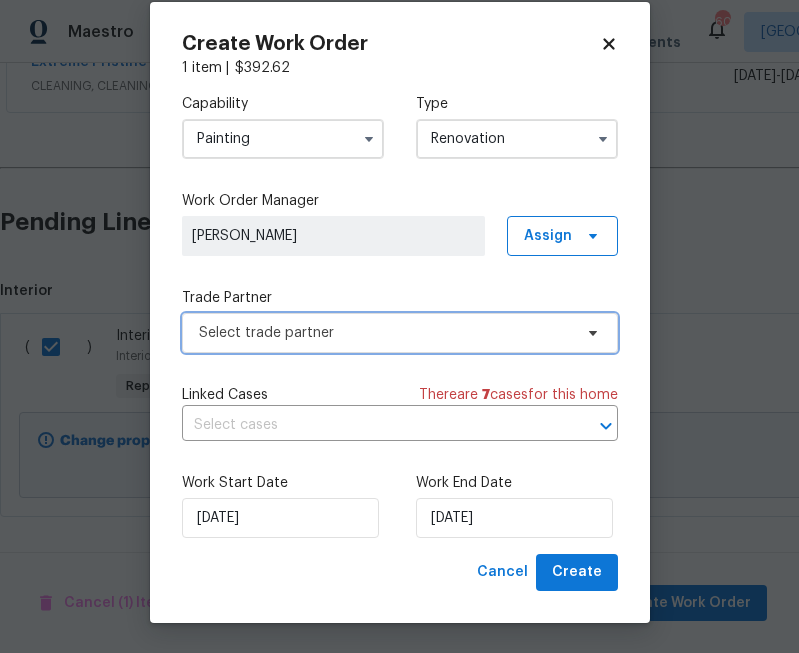 click on "Select trade partner" at bounding box center (400, 333) 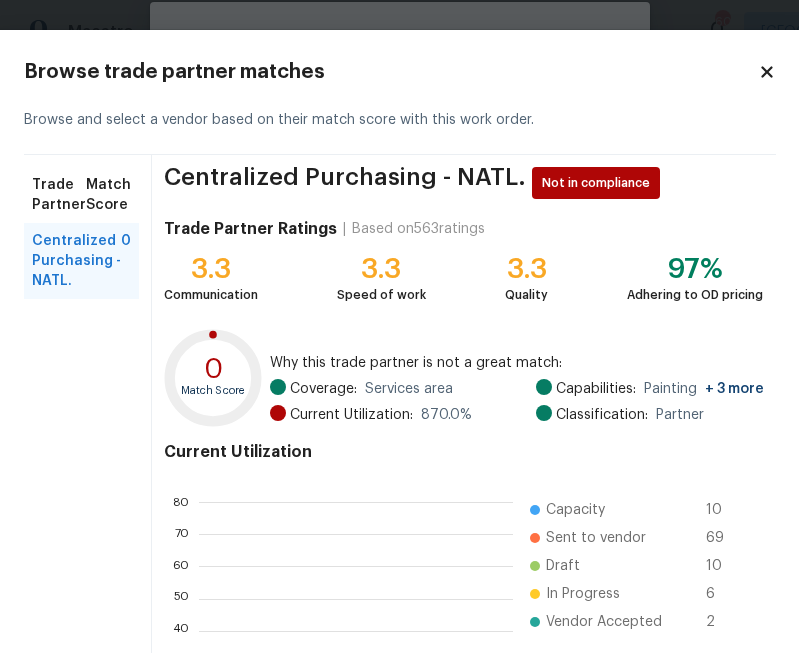 scroll, scrollTop: 2, scrollLeft: 1, axis: both 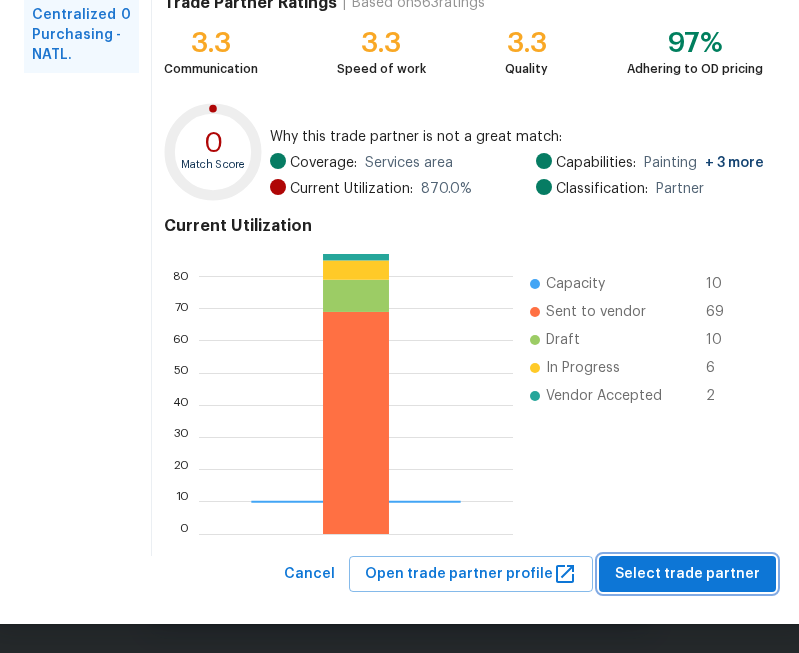 click on "Select trade partner" at bounding box center (687, 574) 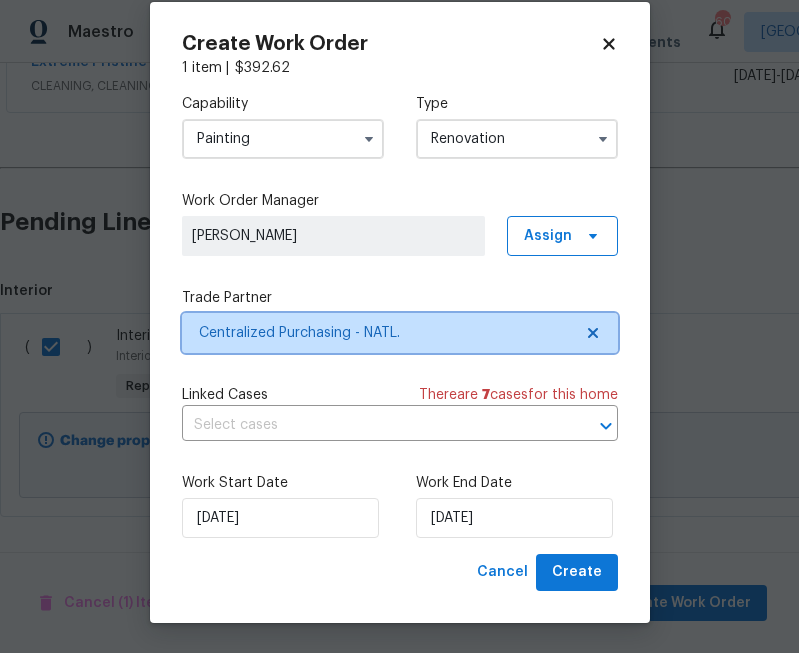 scroll, scrollTop: 0, scrollLeft: 0, axis: both 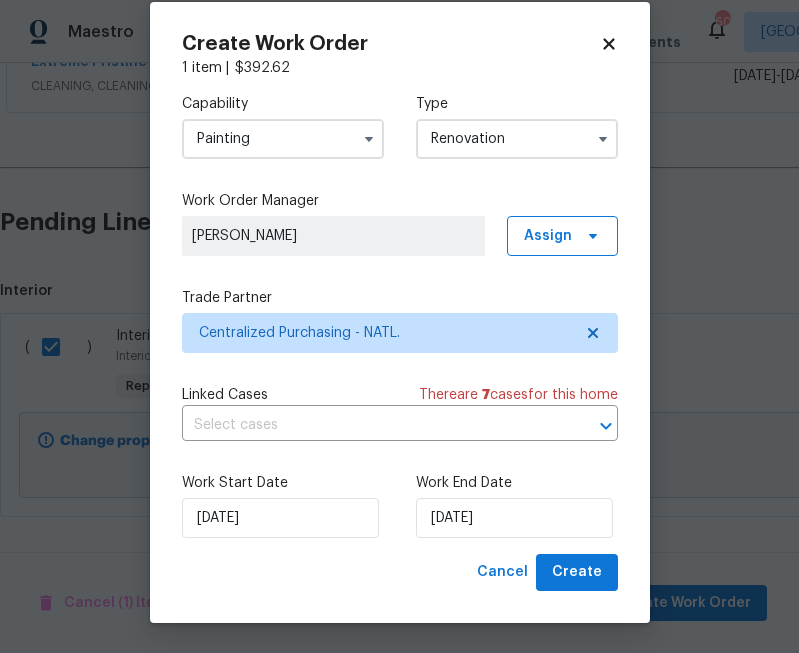 click on "Work End Date" at bounding box center (517, 483) 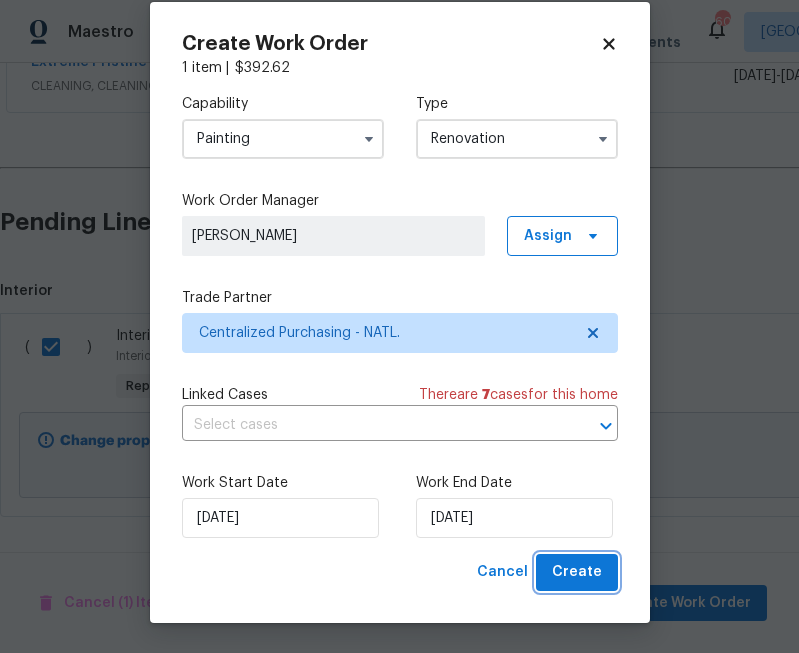 click on "Create" at bounding box center (577, 572) 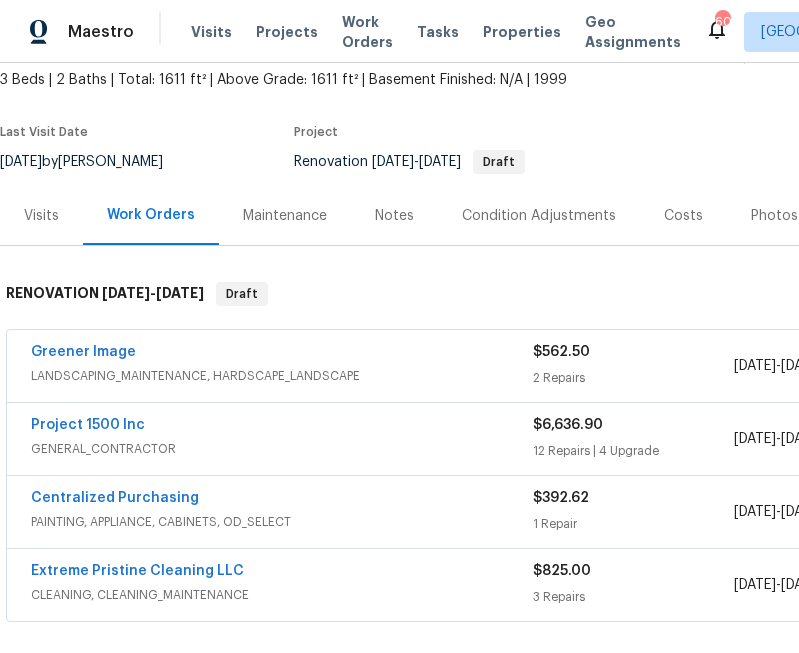 scroll, scrollTop: 118, scrollLeft: 0, axis: vertical 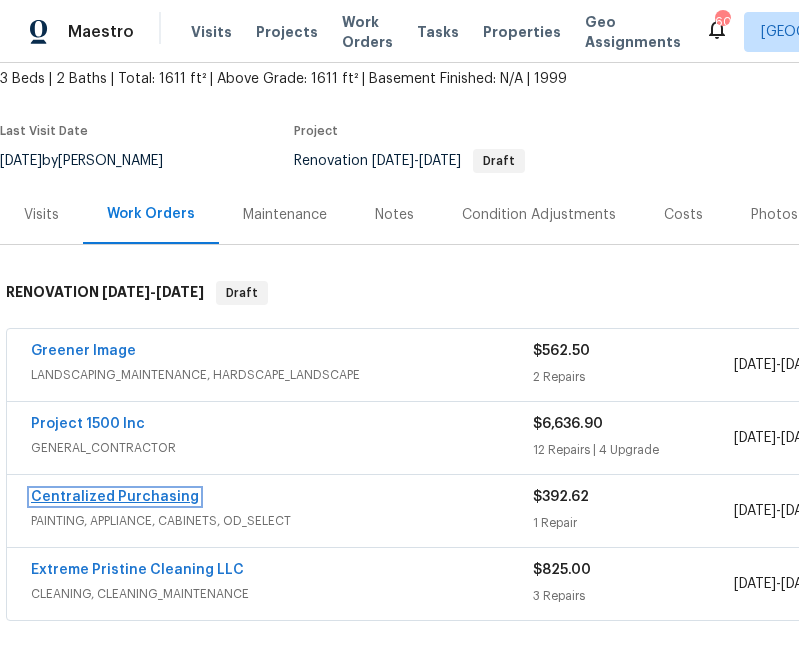 click on "Centralized Purchasing" at bounding box center (115, 497) 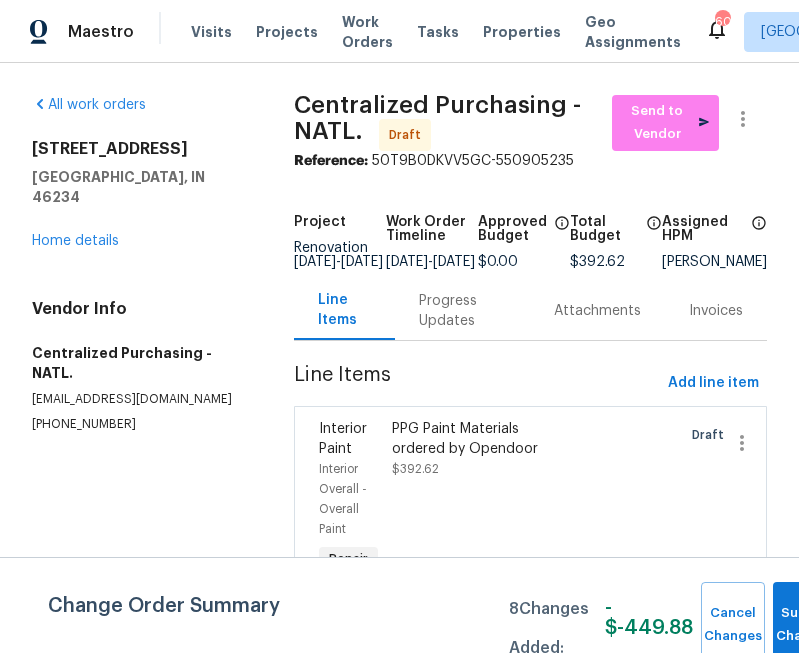 scroll, scrollTop: 128, scrollLeft: 0, axis: vertical 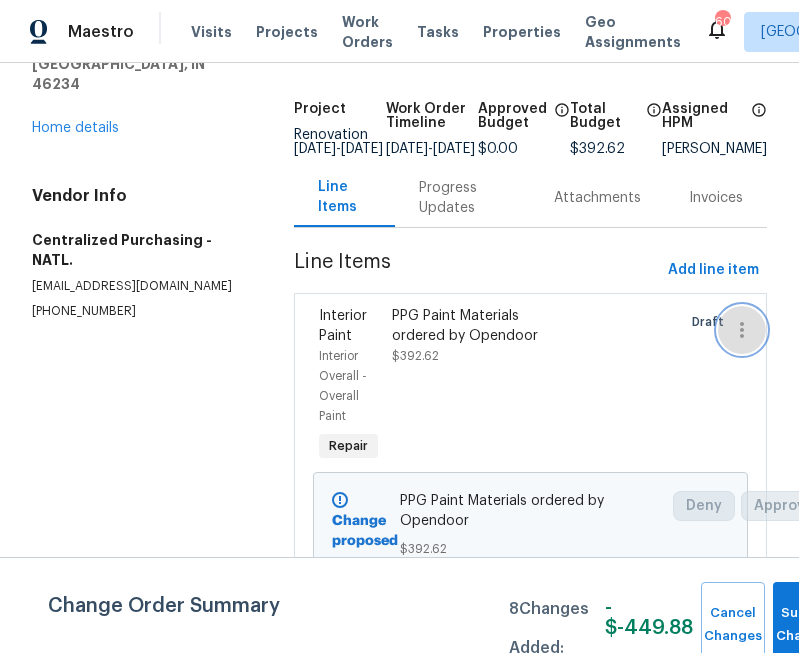 click 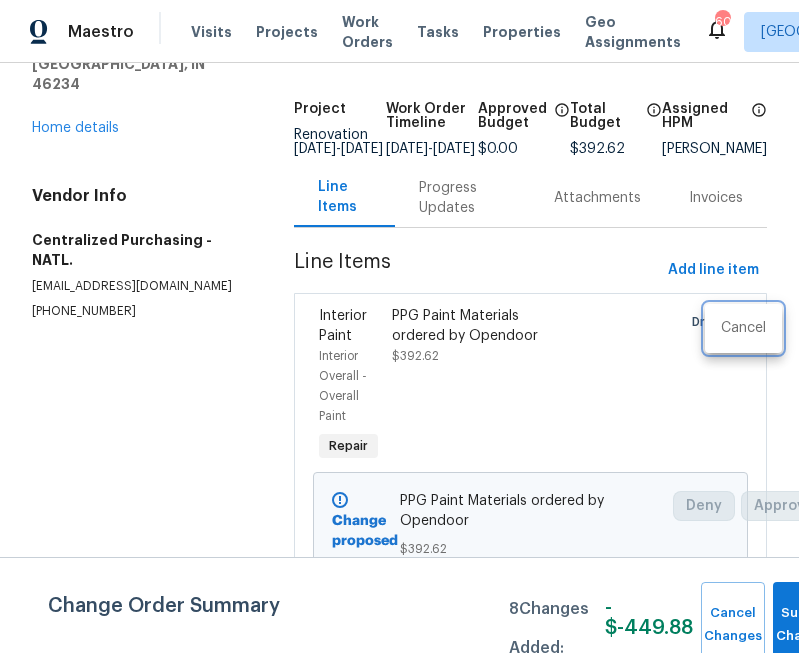 click at bounding box center (399, 326) 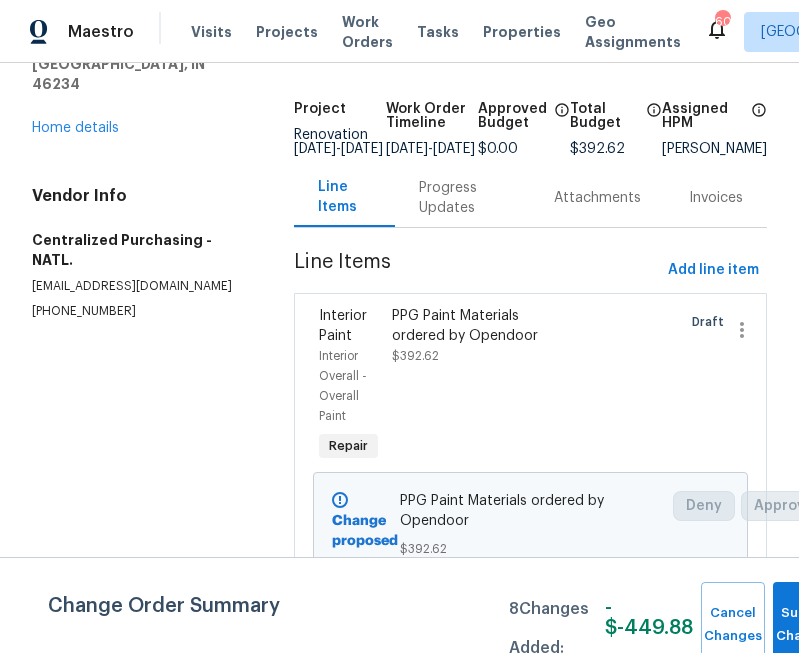 click on "PPG Paint Materials ordered by Opendoor" at bounding box center [476, 326] 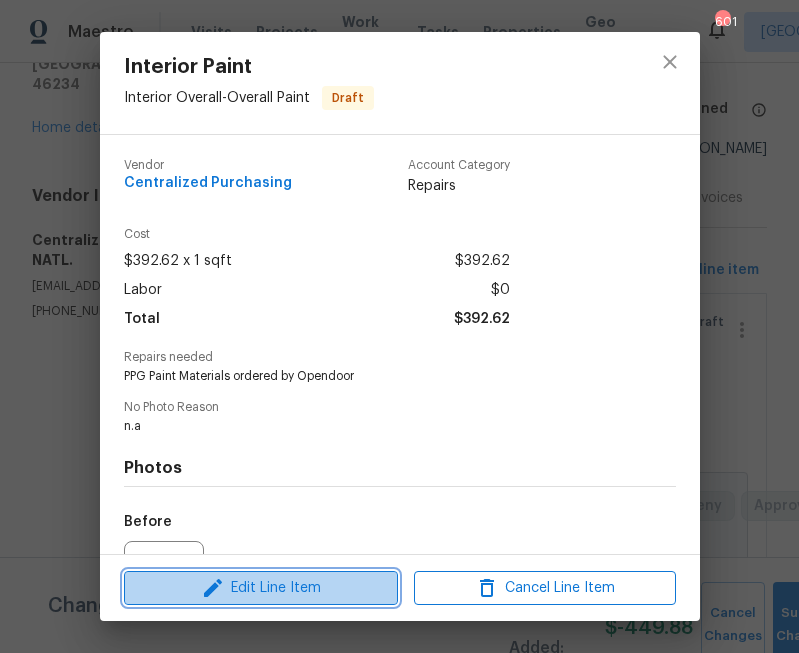 click on "Edit Line Item" at bounding box center [261, 588] 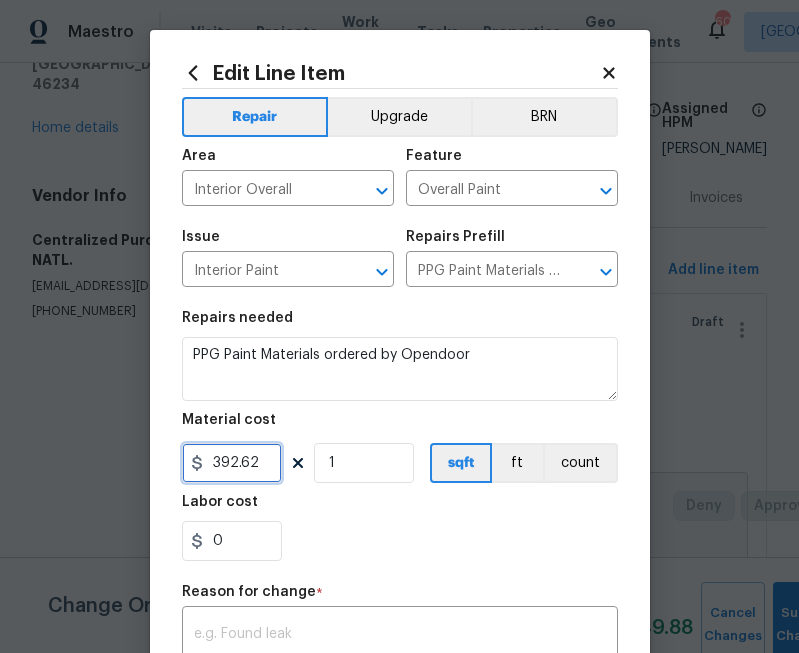 click on "392.62" at bounding box center [232, 463] 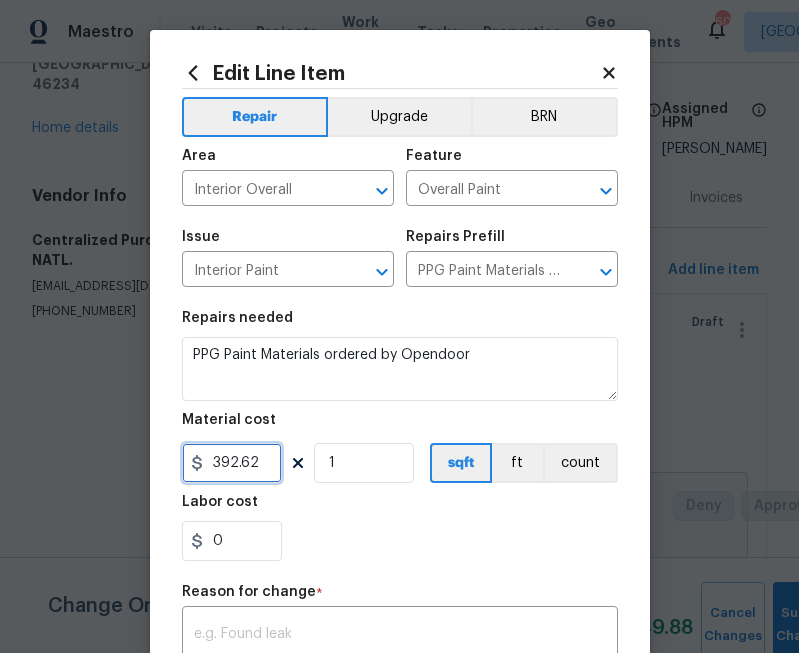 paste on "71.19" 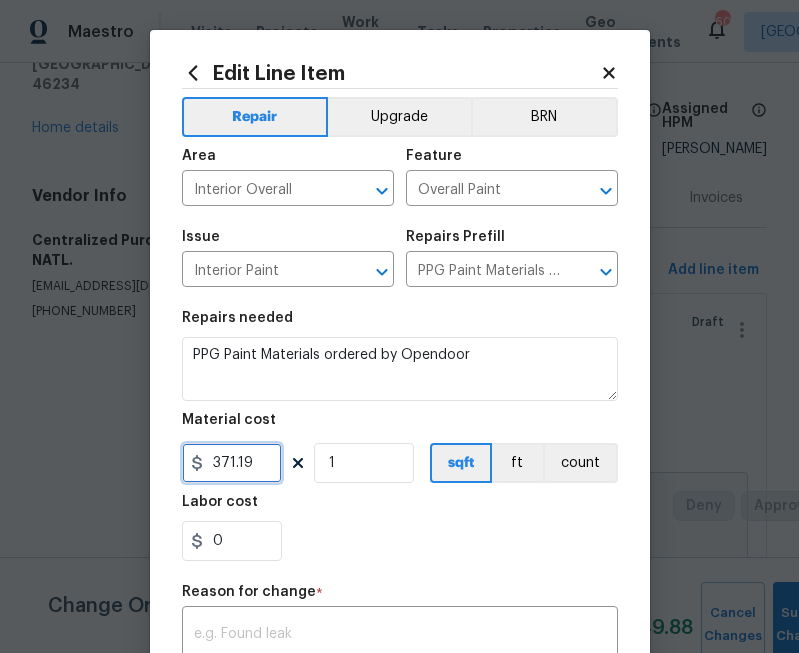 type on "371.19" 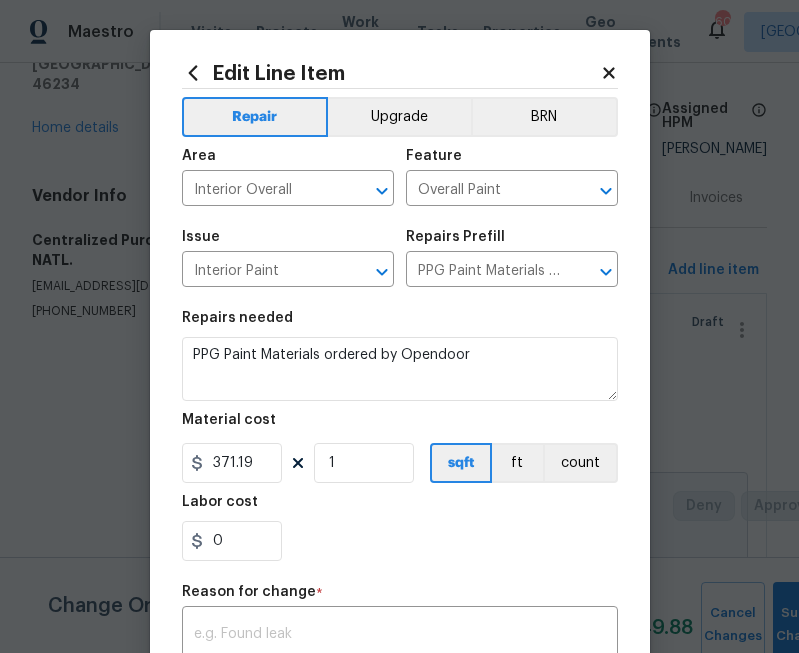 click on "Labor cost" at bounding box center (400, 508) 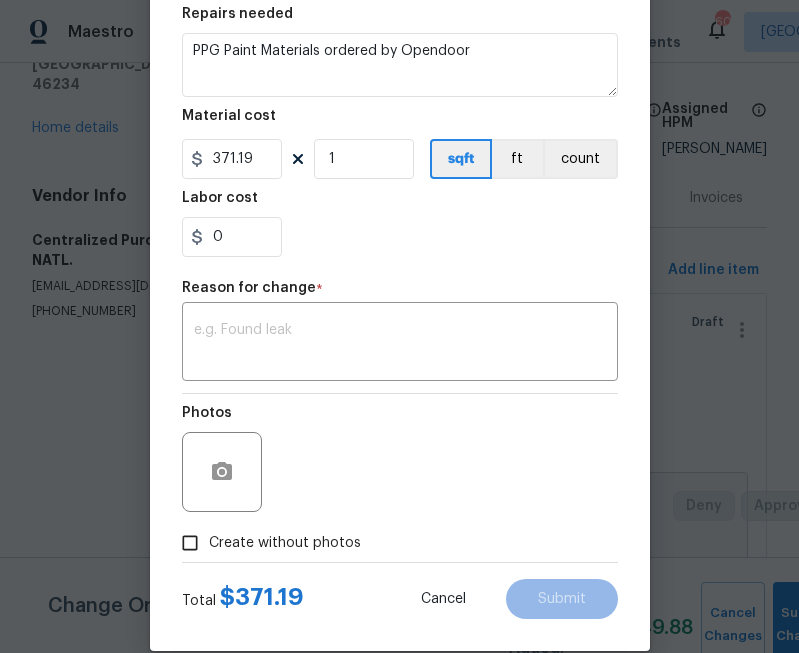 scroll, scrollTop: 333, scrollLeft: 0, axis: vertical 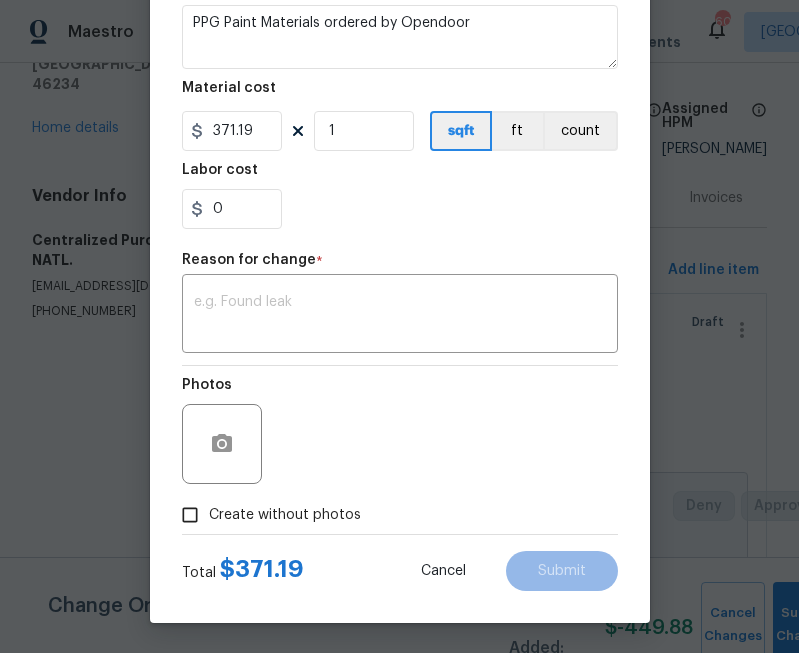 click on "Create without photos" at bounding box center (285, 515) 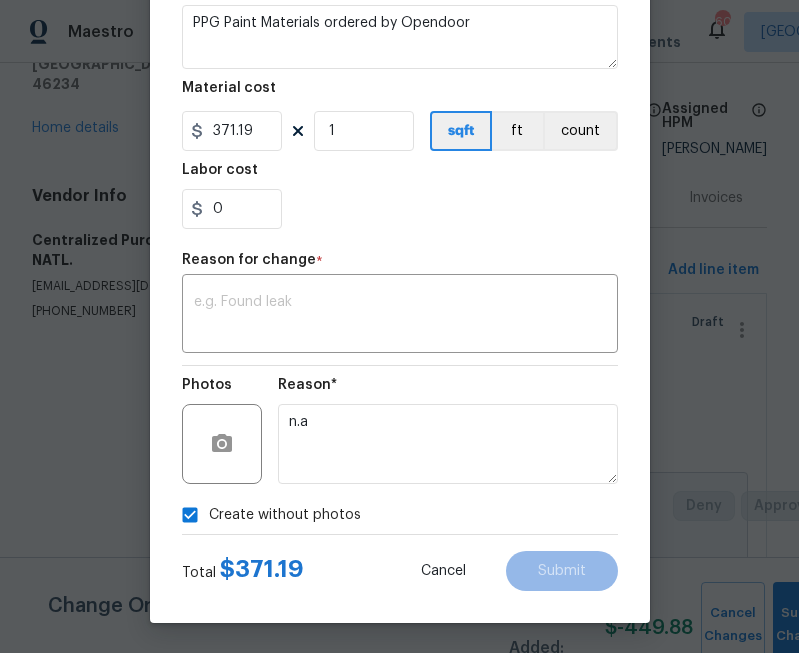 click on "Reason* n.a" at bounding box center [448, 431] 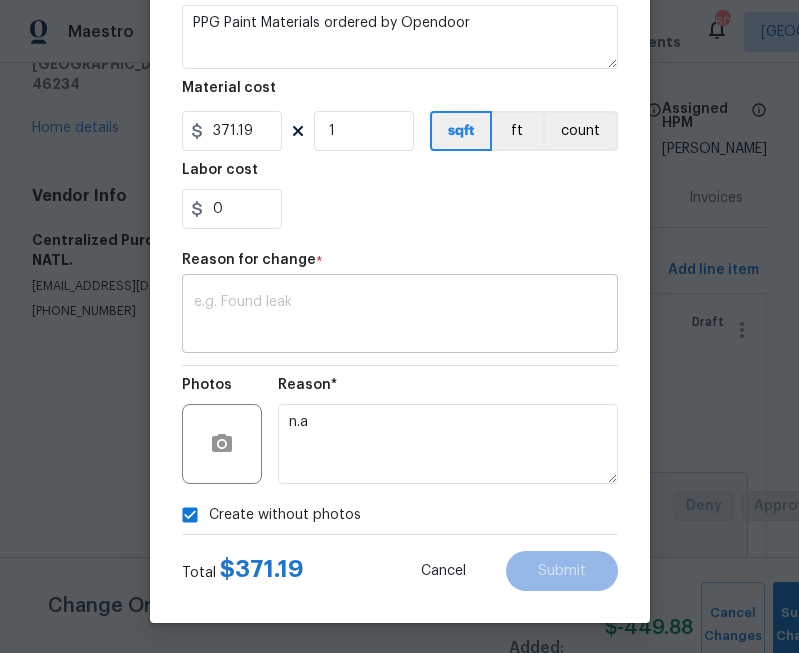 click at bounding box center [400, 316] 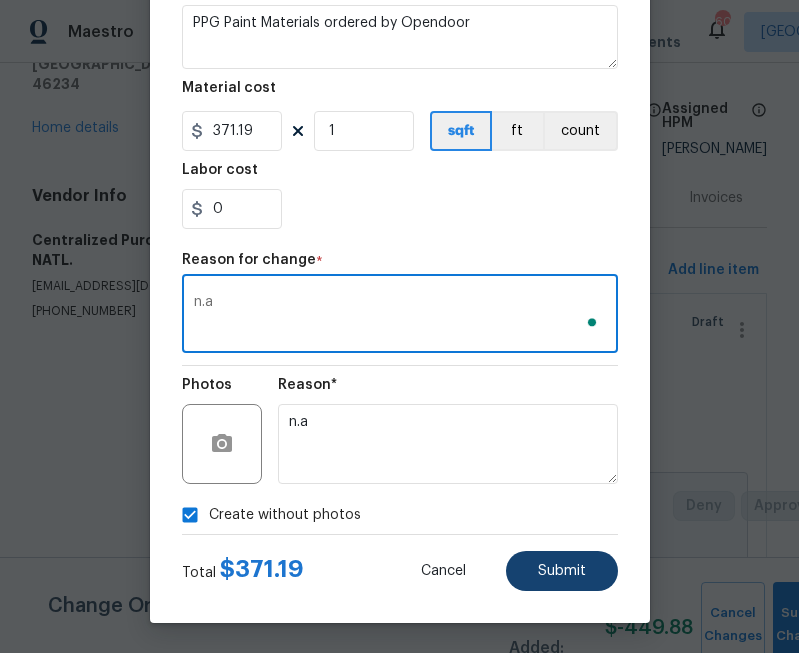 type on "n.a" 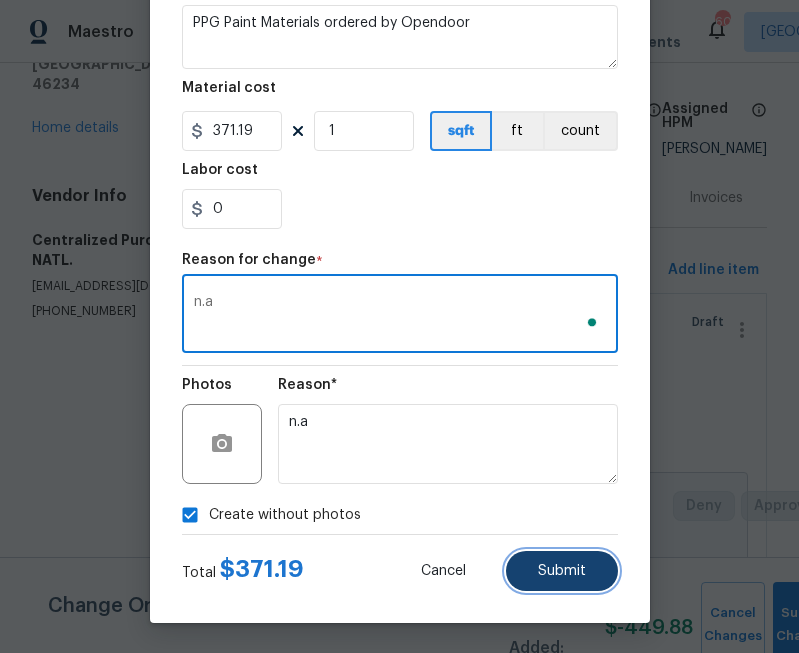click on "Submit" at bounding box center (562, 571) 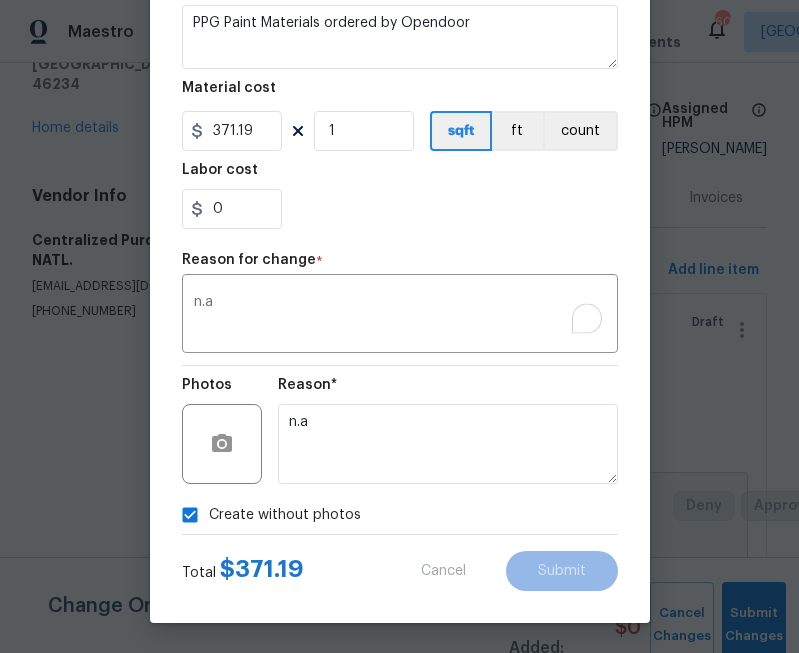 type on "392.62" 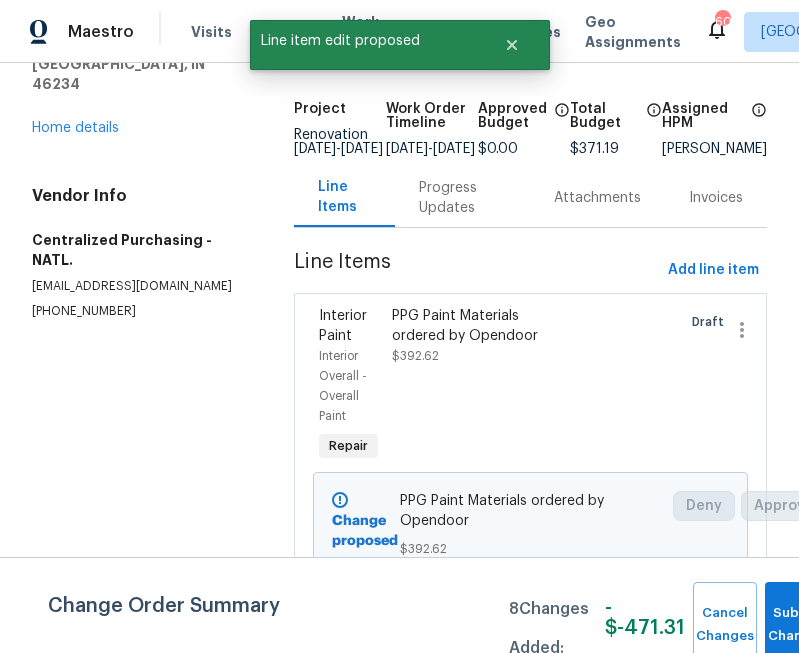 scroll, scrollTop: 0, scrollLeft: 0, axis: both 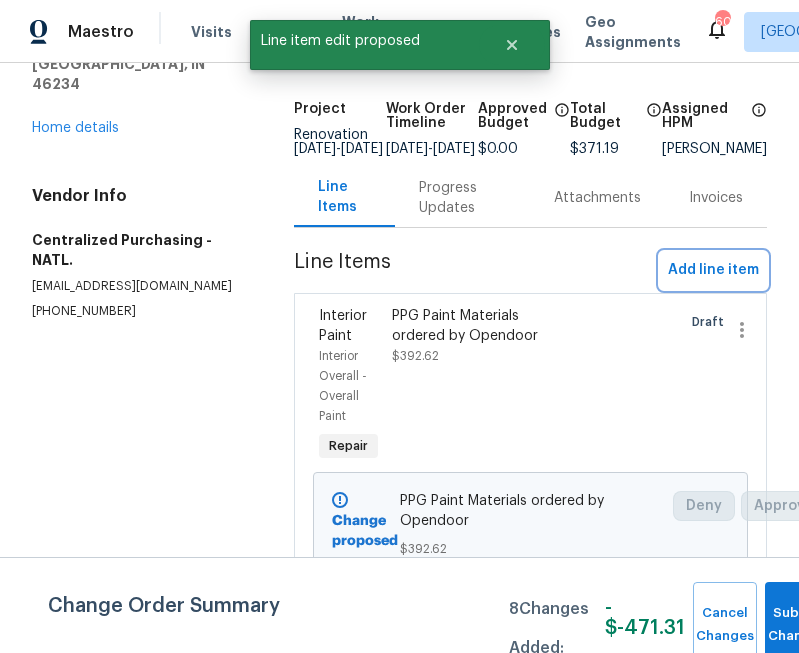 click on "Add line item" at bounding box center [713, 270] 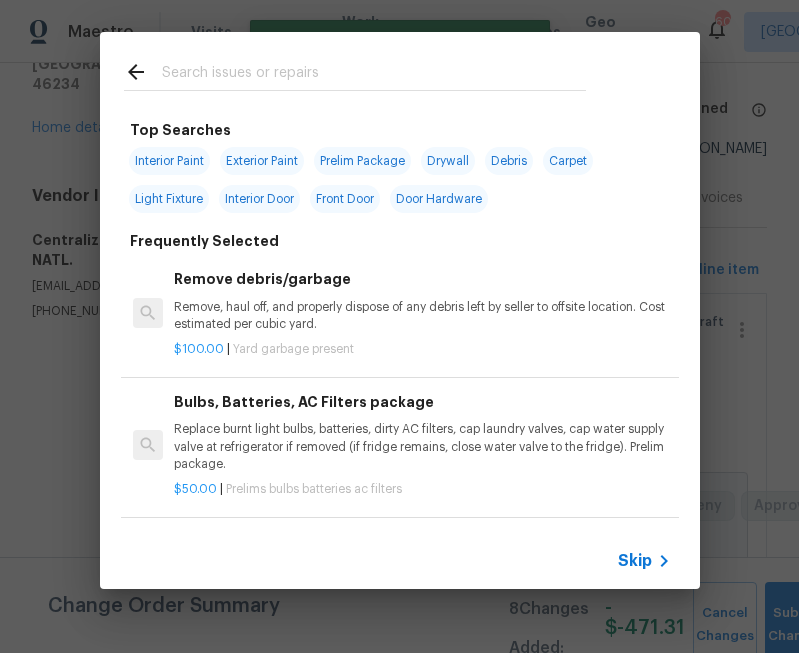 click on "Skip" at bounding box center (635, 561) 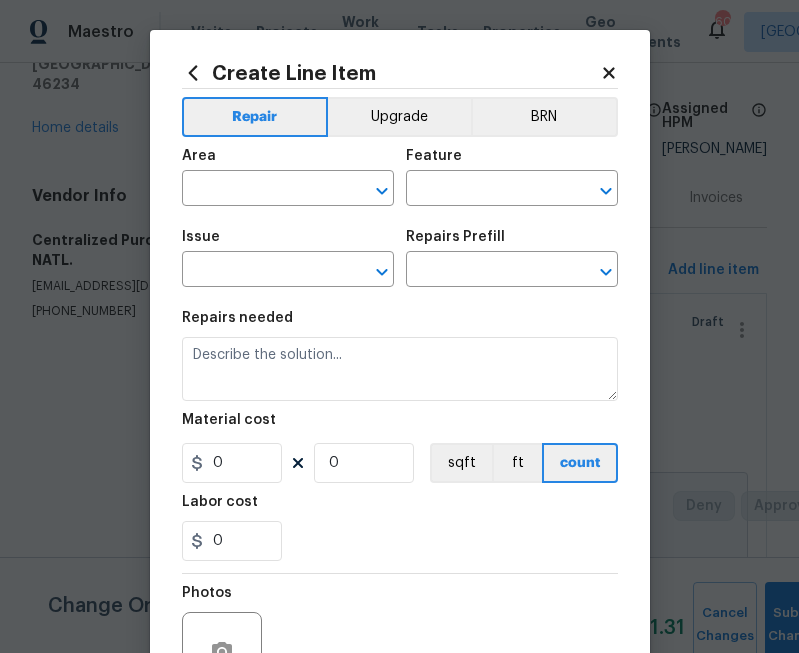 click on "Area" at bounding box center [288, 162] 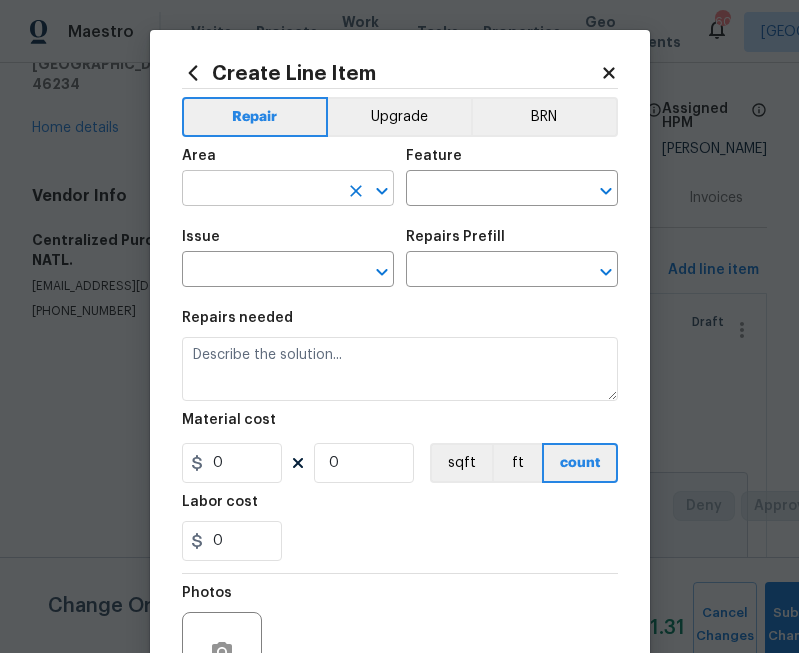 click at bounding box center (260, 190) 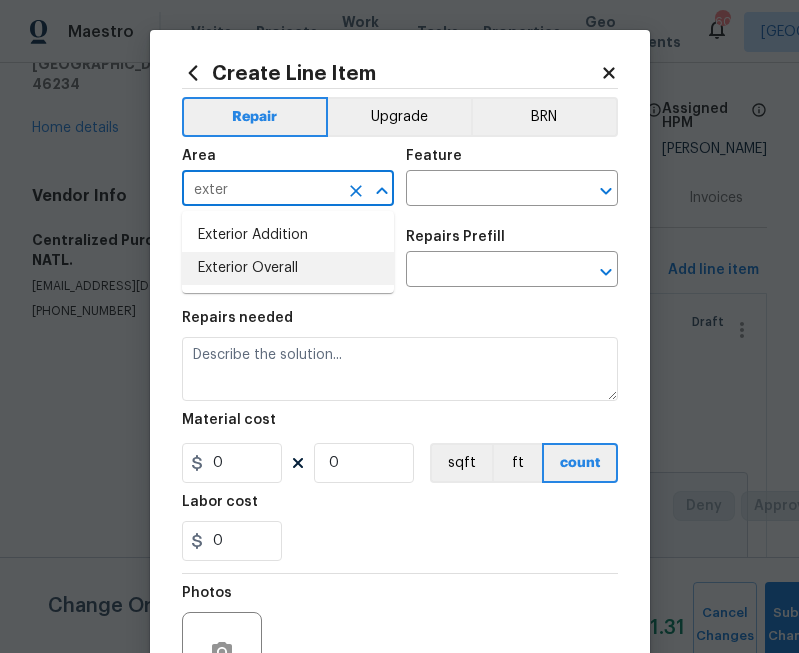 click on "Exterior Overall" at bounding box center [288, 268] 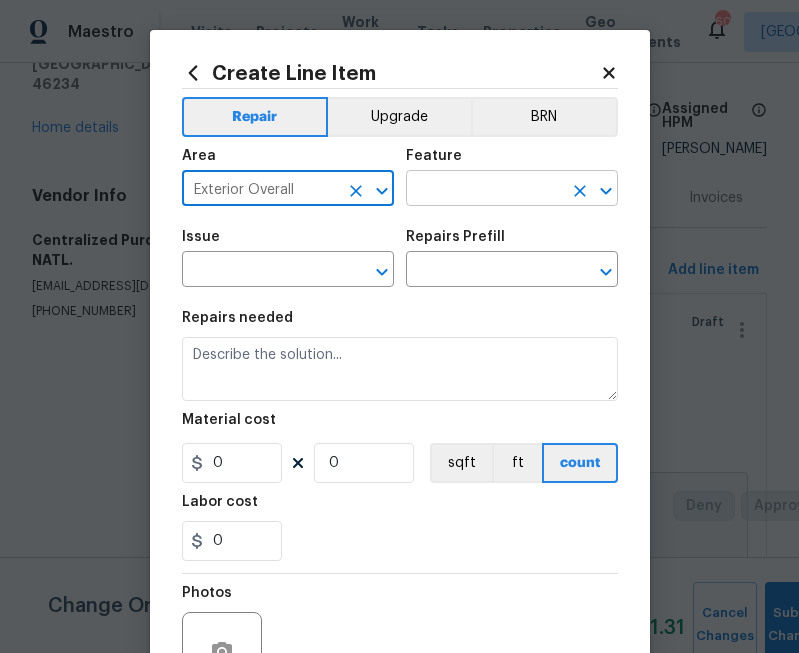 type on "Exterior Overall" 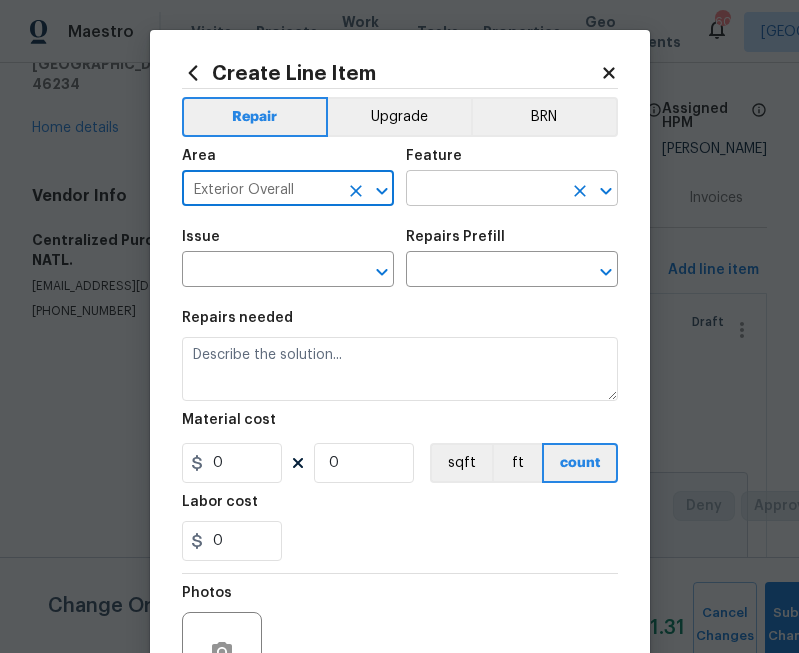 click at bounding box center (484, 190) 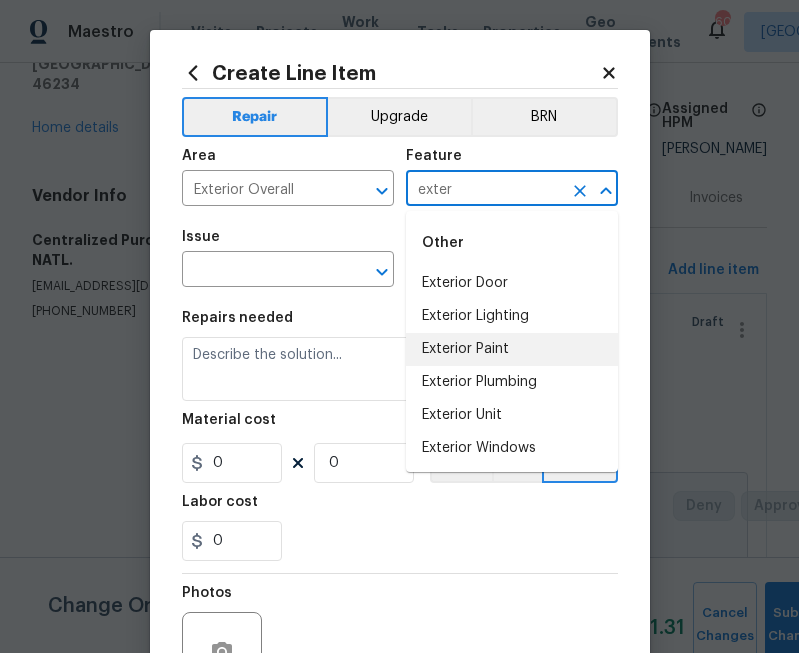 click on "Exterior Paint" at bounding box center (512, 349) 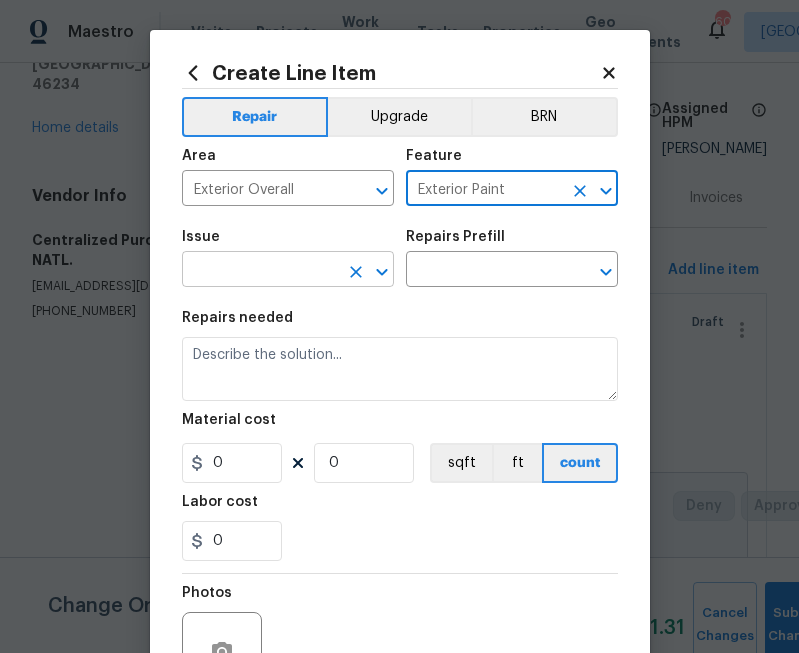 type on "Exterior Paint" 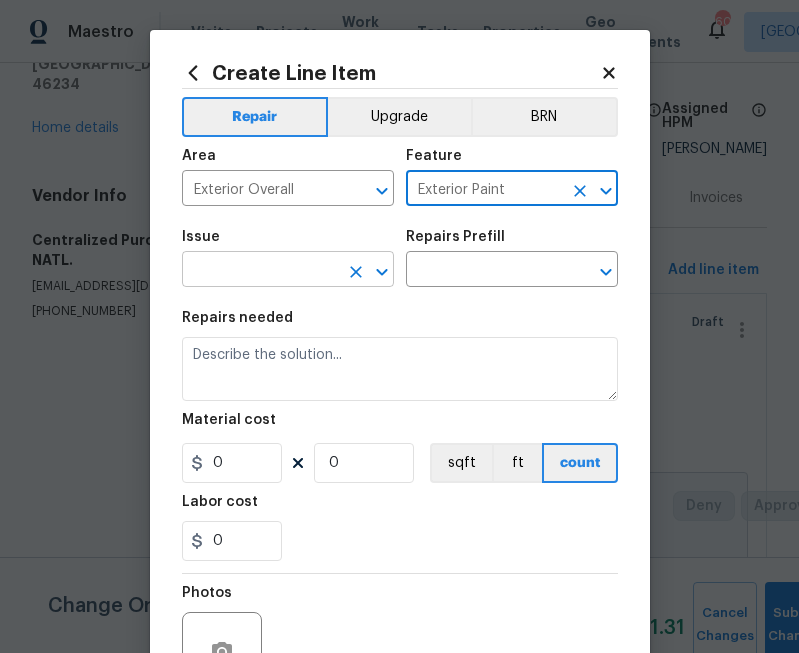 click at bounding box center [260, 271] 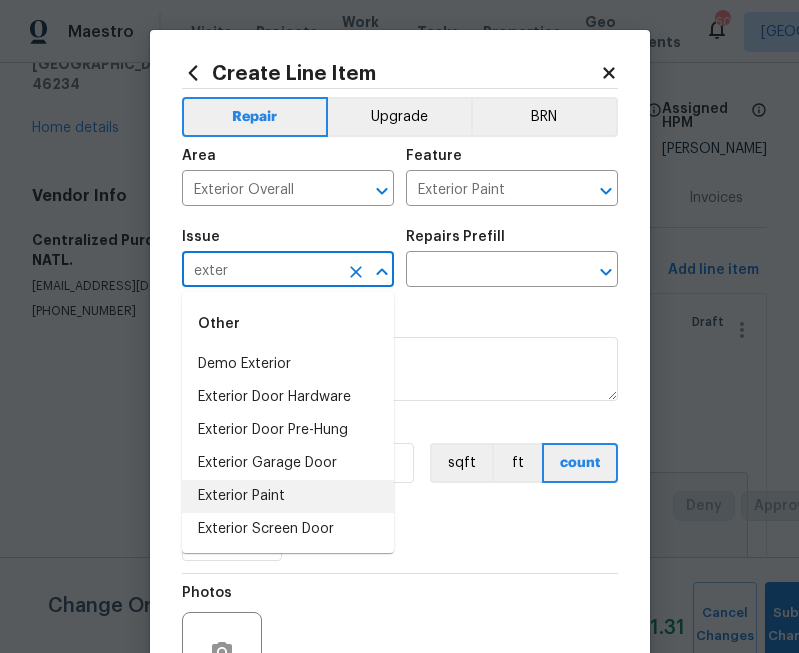 click on "Exterior Paint" at bounding box center [288, 496] 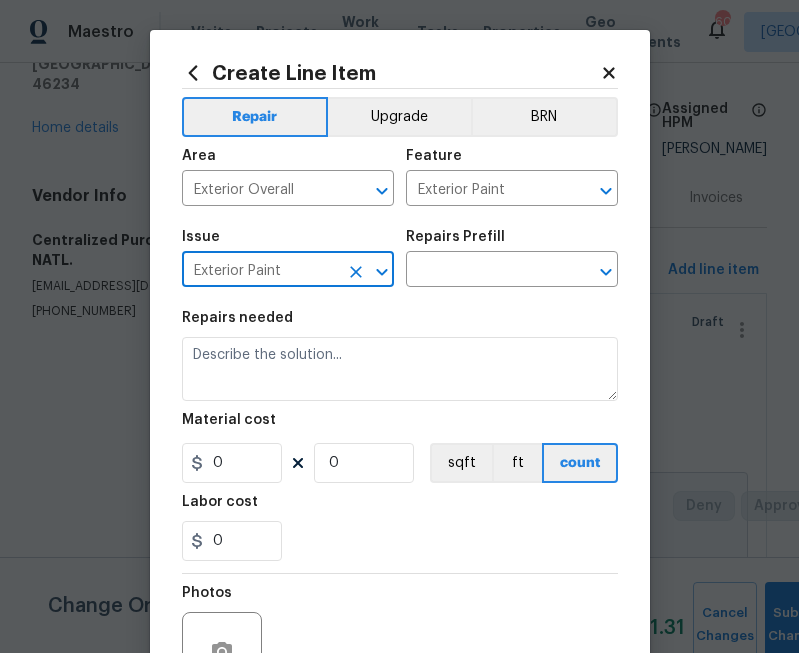 type on "Exterior Paint" 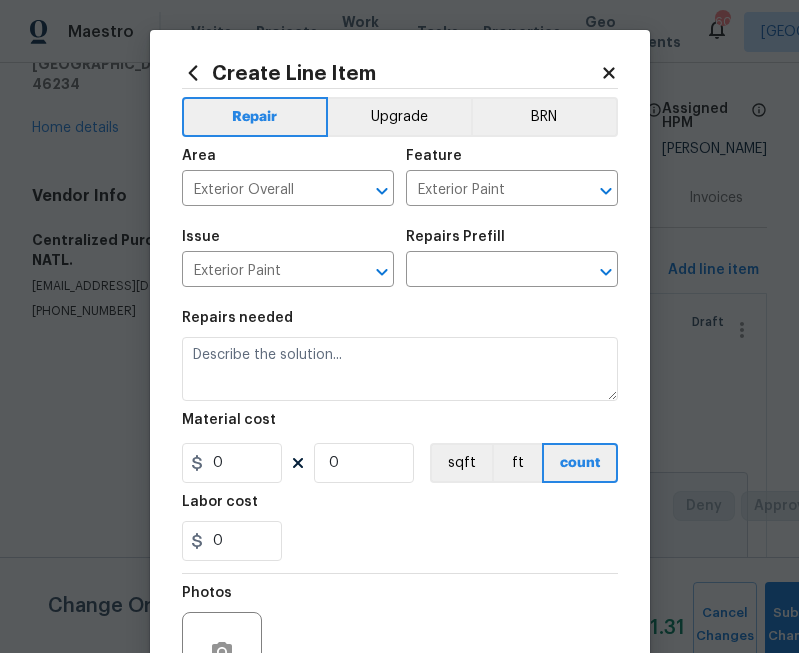 click on "Repairs Prefill" at bounding box center [455, 237] 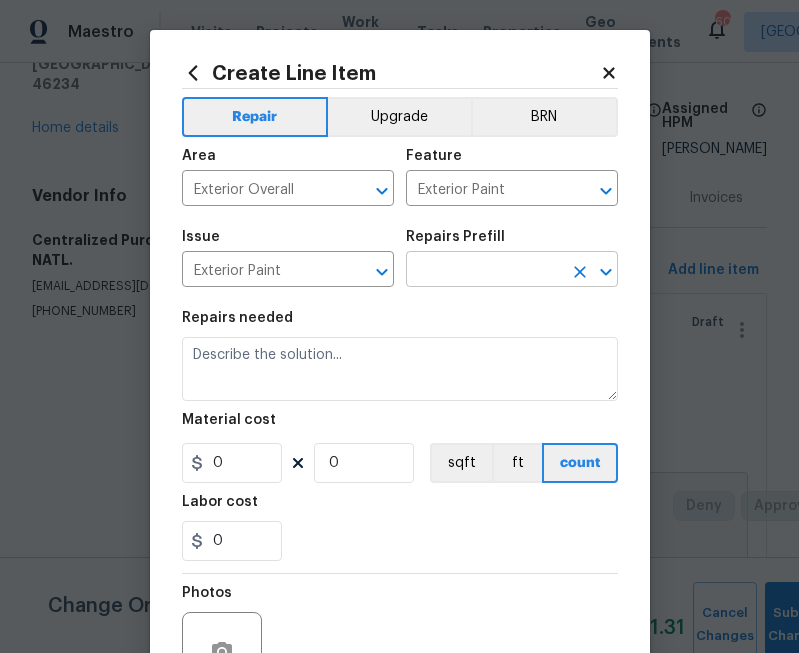 click at bounding box center (484, 271) 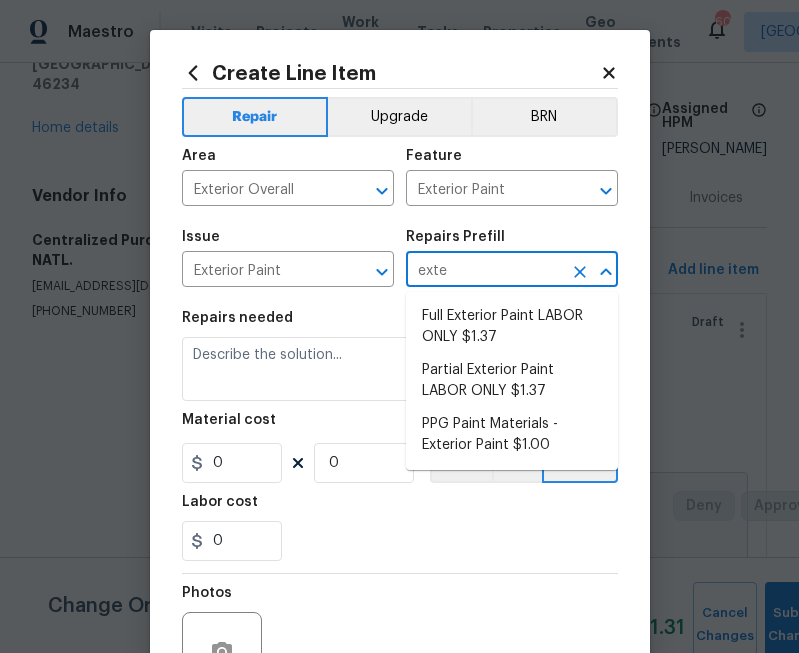 type on "exter" 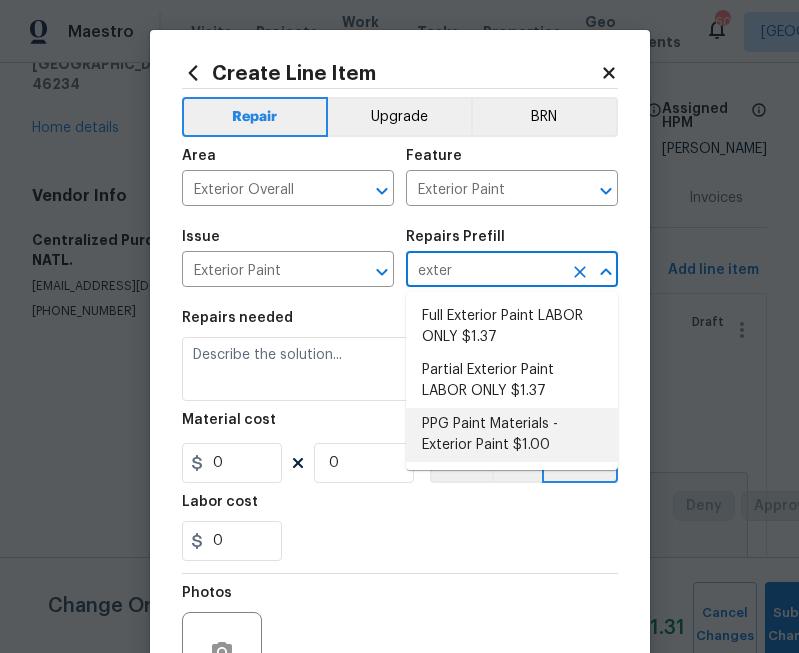 click on "PPG Paint Materials - Exterior Paint $1.00" at bounding box center [512, 435] 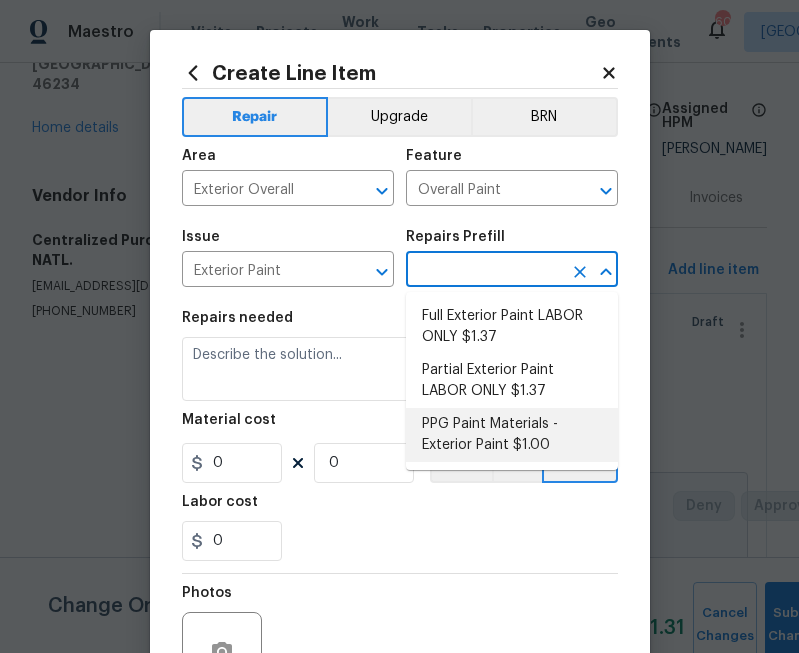 type on "PPG Paint Materials - Exterior Paint $1.00" 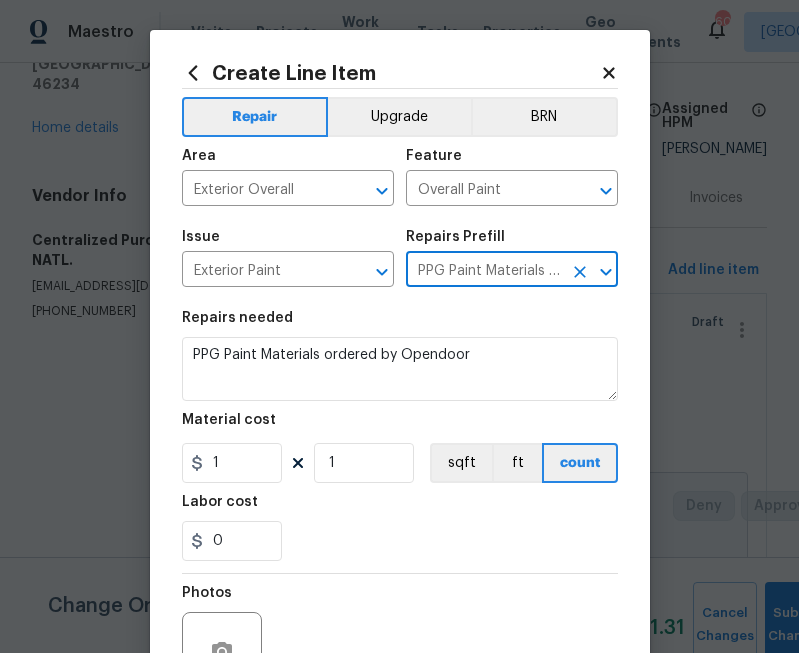 type on "PPG Paint Materials - Exterior Paint $1.00" 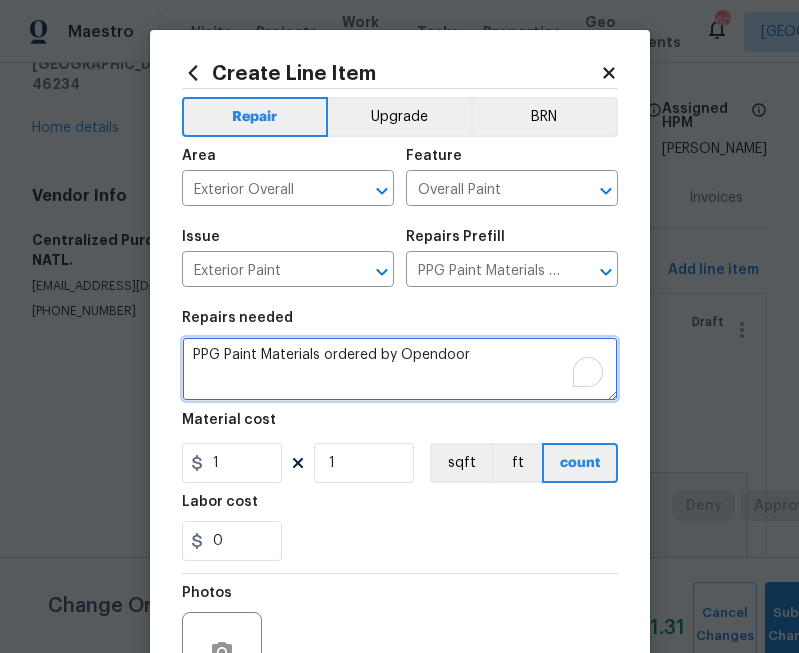 click on "PPG Paint Materials ordered by Opendoor" at bounding box center (400, 369) 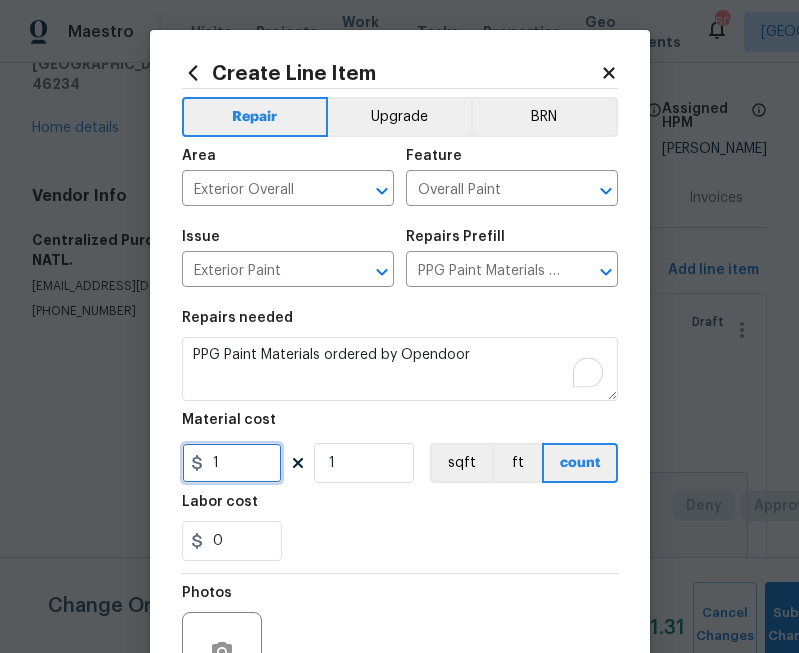 click on "1" at bounding box center (232, 463) 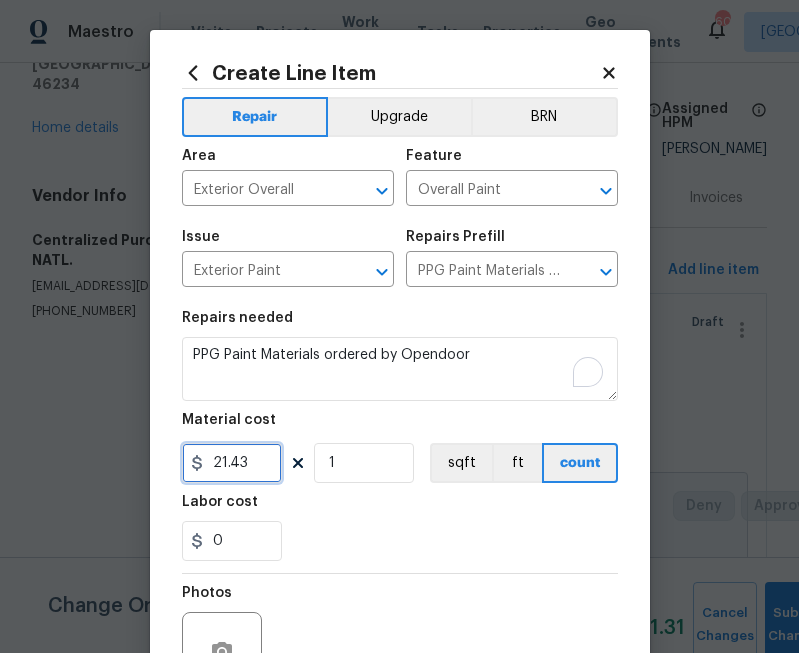 type on "21.43" 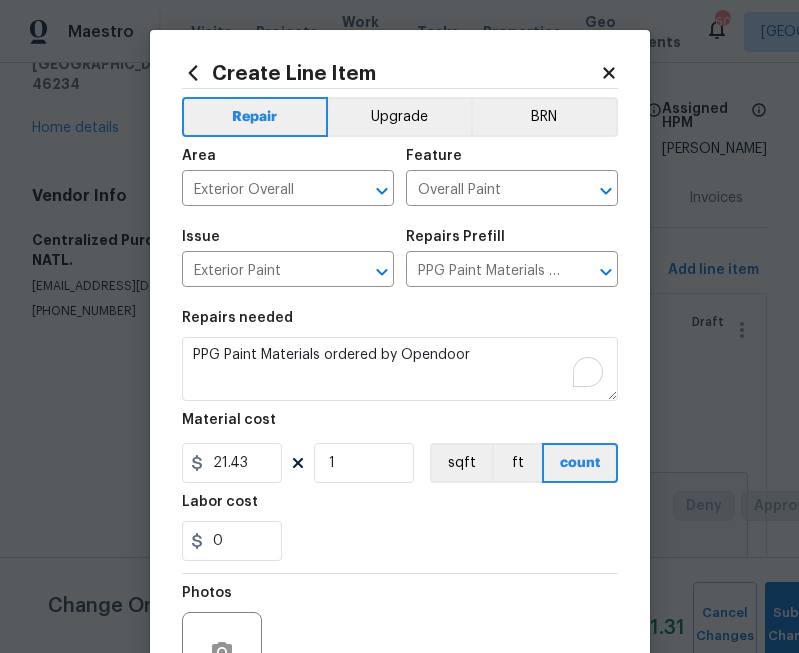 click on "Repairs needed PPG Paint Materials ordered by Opendoor Material cost 21.43 1 sqft ft count Labor cost 0" at bounding box center (400, 436) 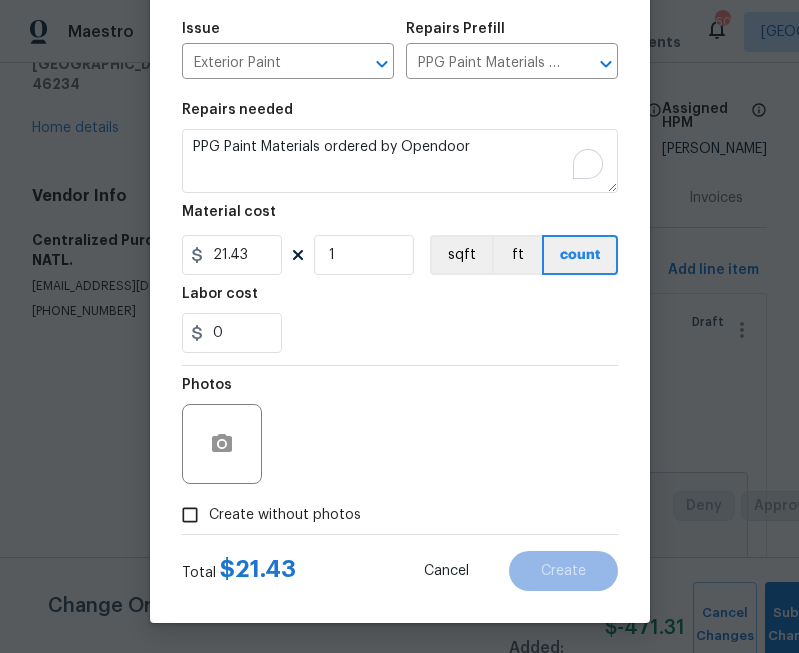 click on "Create without photos" at bounding box center (285, 515) 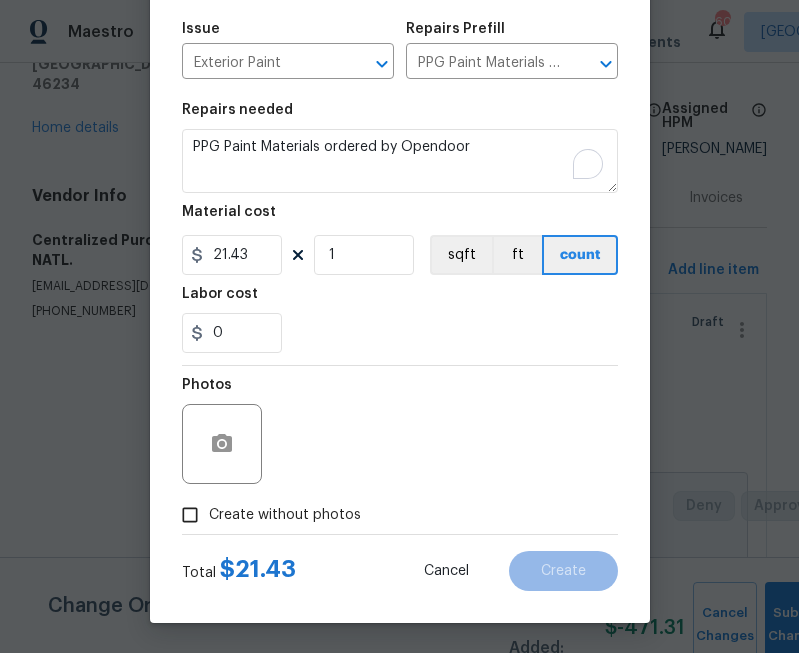 click on "Create without photos" at bounding box center (190, 515) 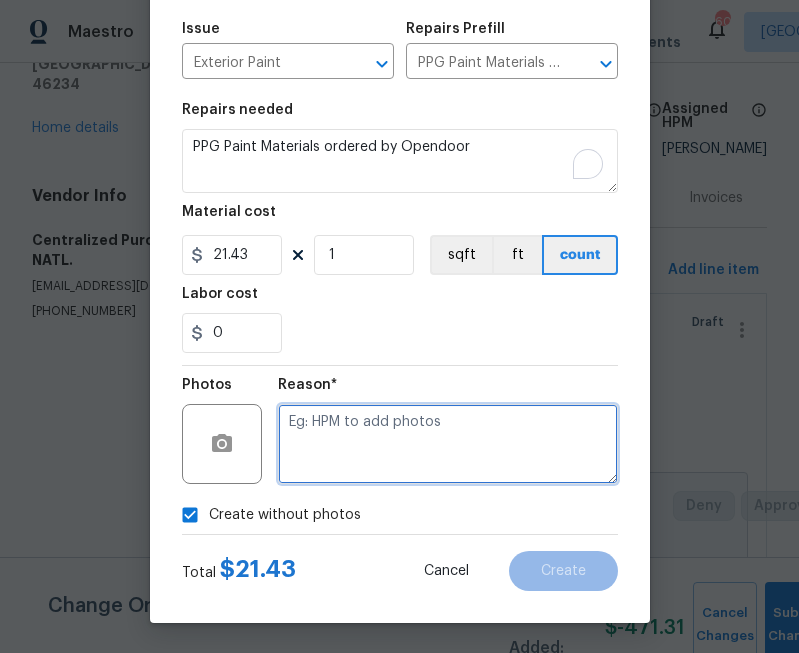 click at bounding box center [448, 444] 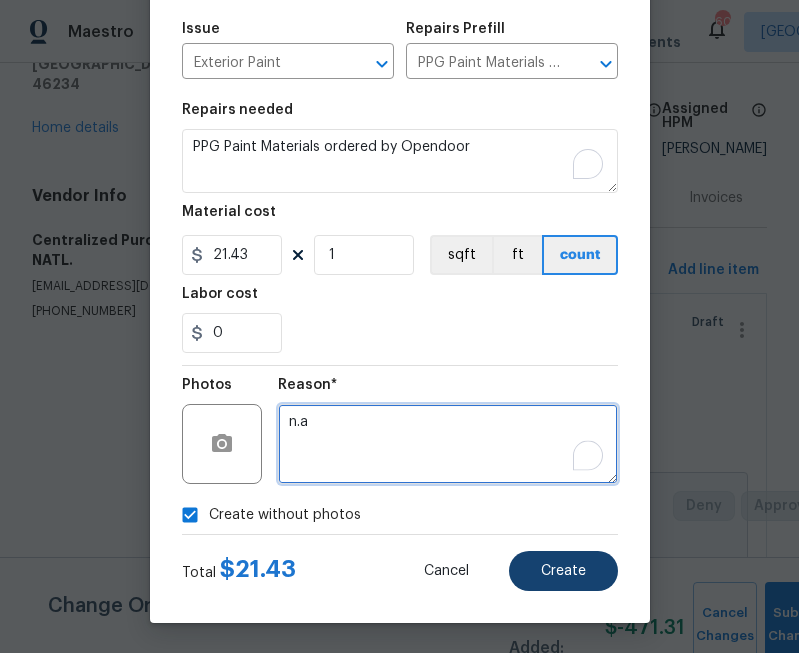 type on "n.a" 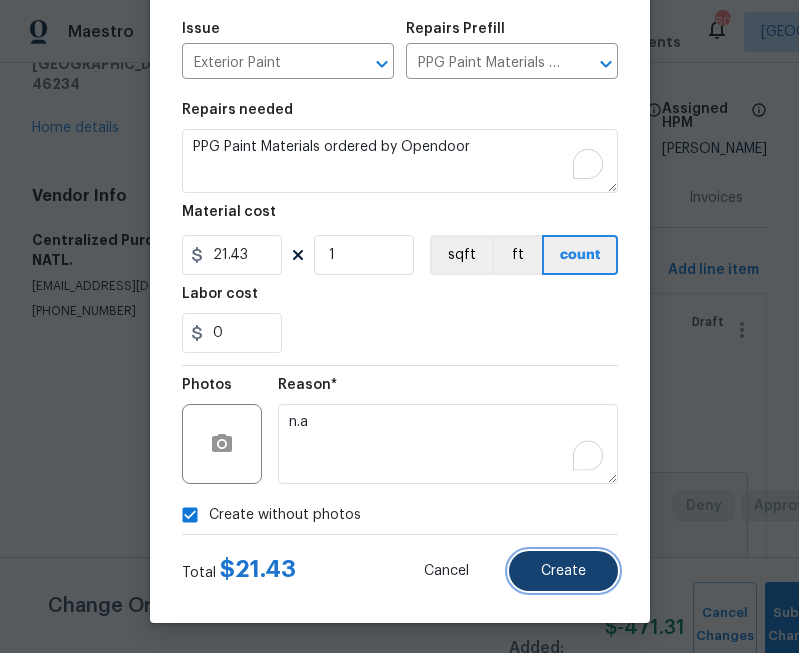 click on "Create" at bounding box center [563, 571] 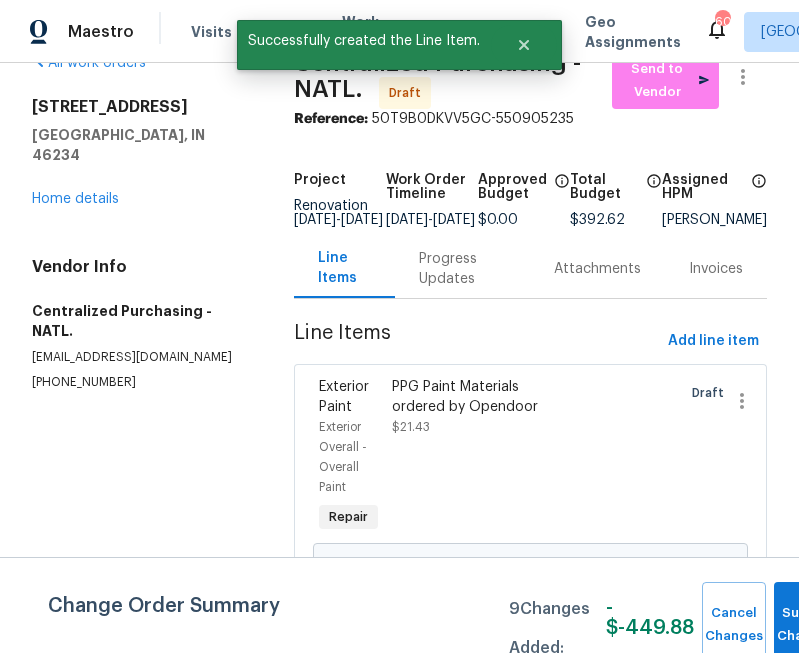 scroll, scrollTop: 0, scrollLeft: 0, axis: both 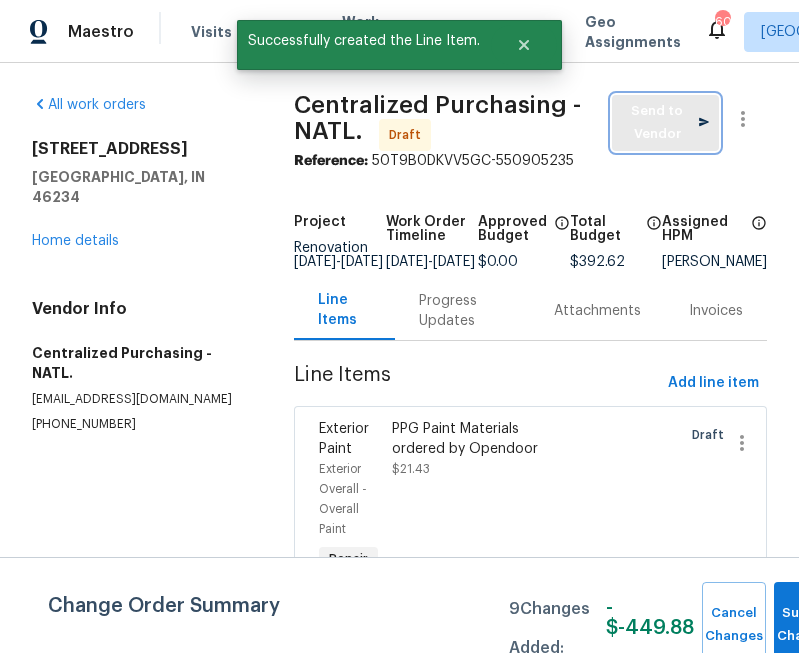 click on "Send to Vendor" at bounding box center [665, 123] 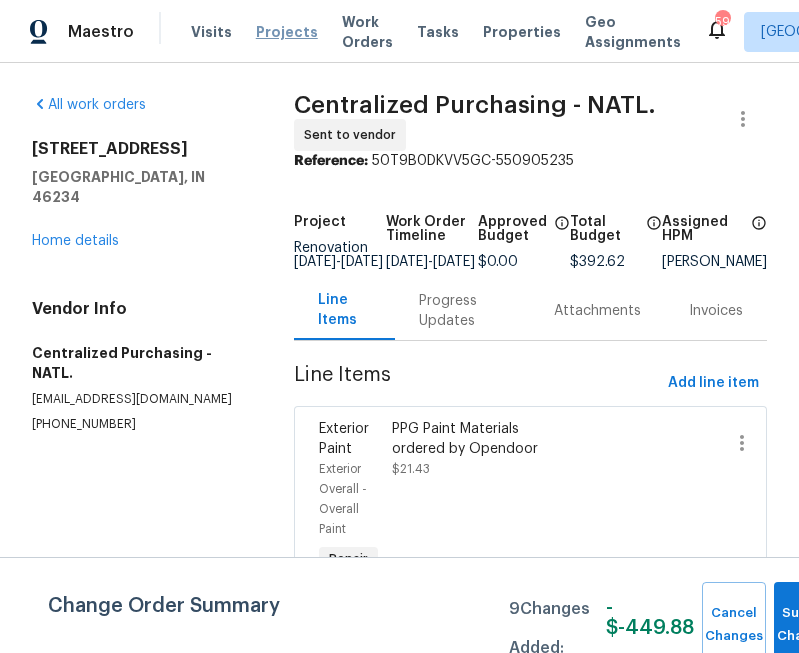 click on "Projects" at bounding box center [287, 32] 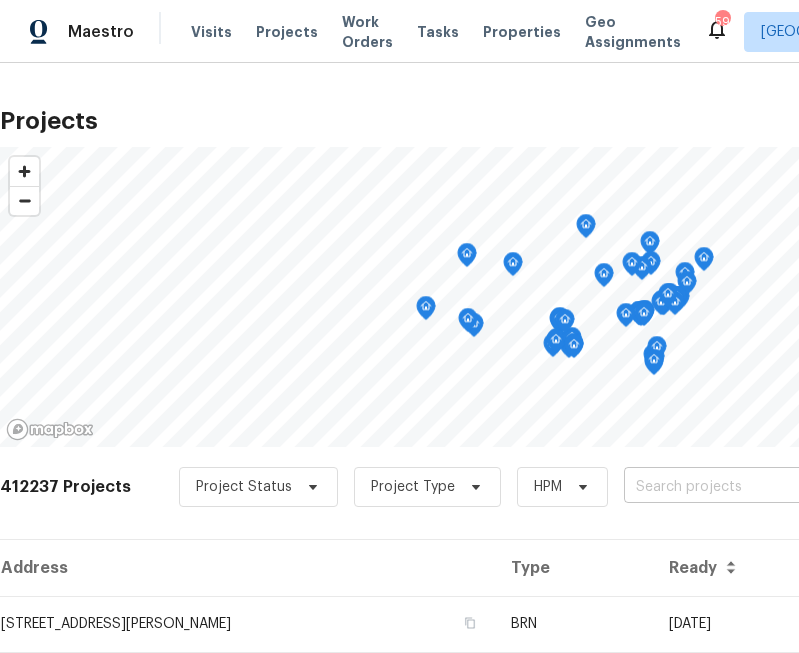 click at bounding box center (738, 487) 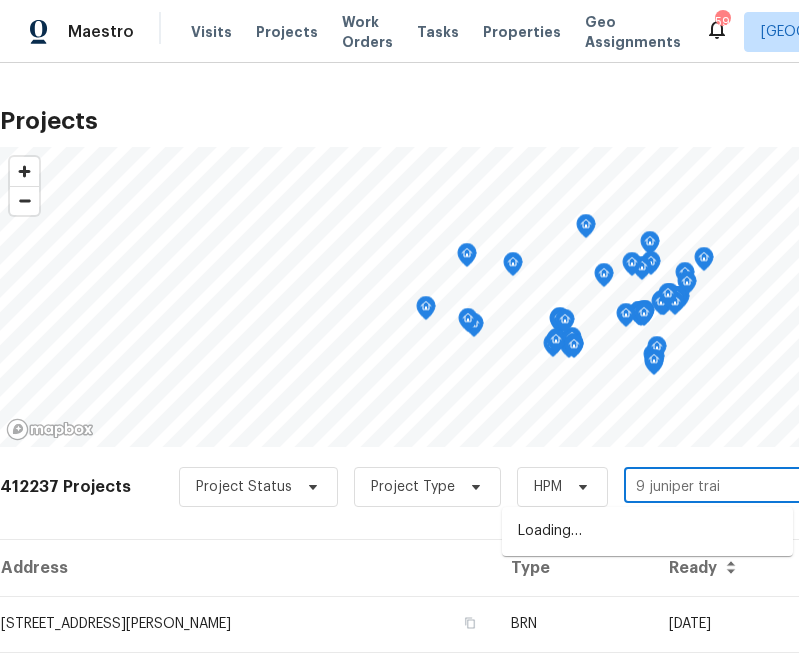 type on "9 juniper trail" 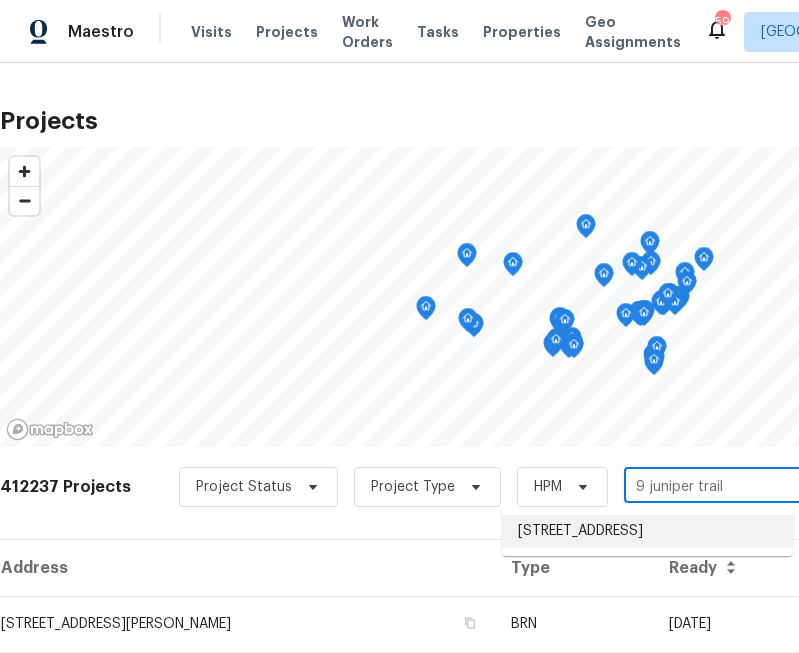 click on "[STREET_ADDRESS]" at bounding box center [647, 531] 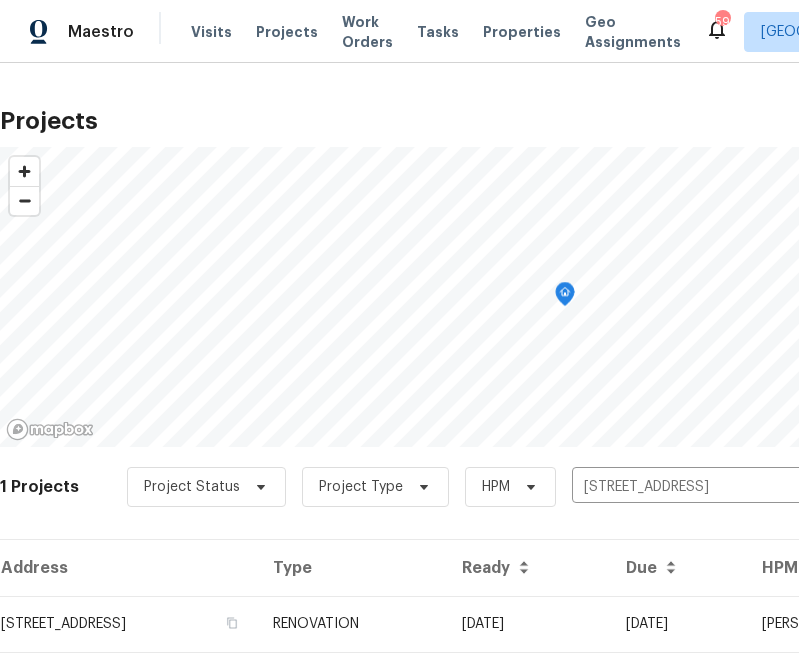 scroll, scrollTop: 63, scrollLeft: 0, axis: vertical 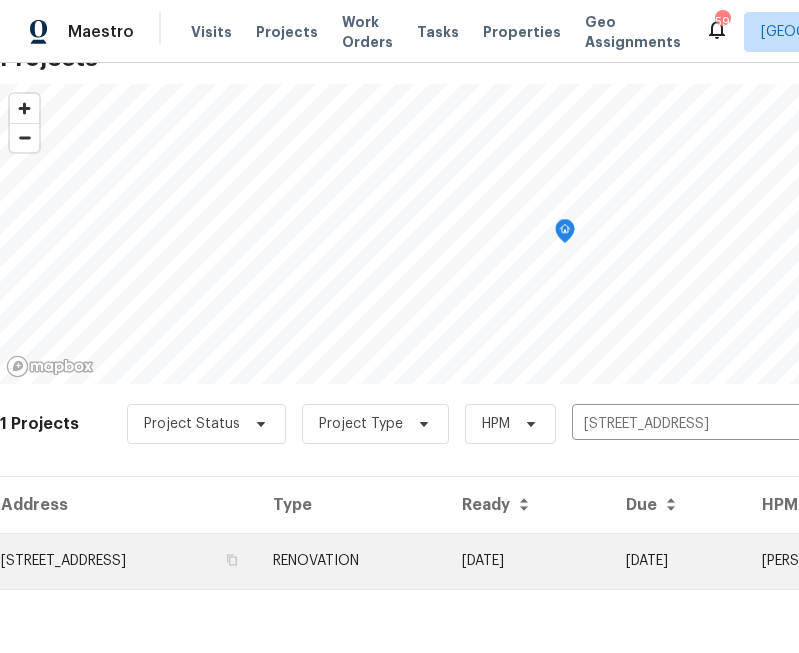 click on "[STREET_ADDRESS]" at bounding box center [128, 561] 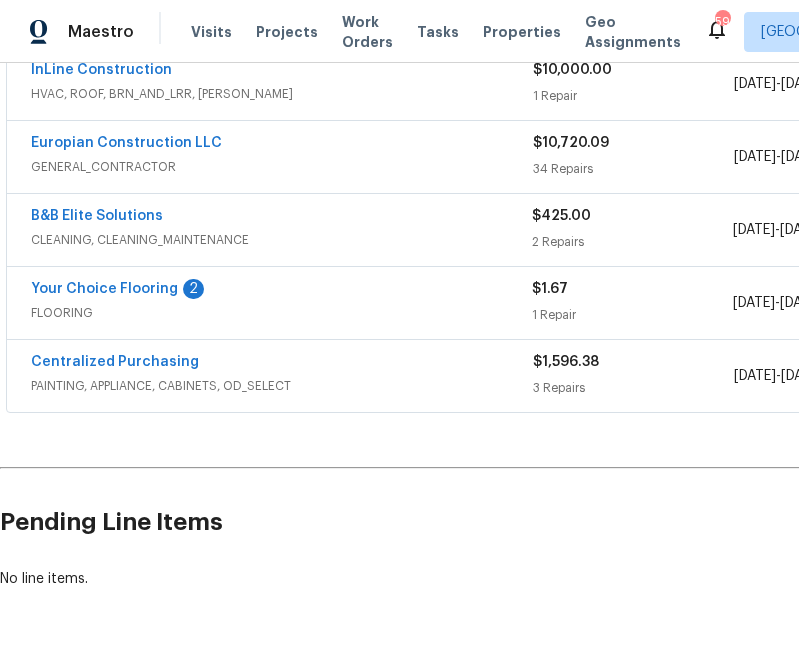 scroll, scrollTop: 399, scrollLeft: 331, axis: both 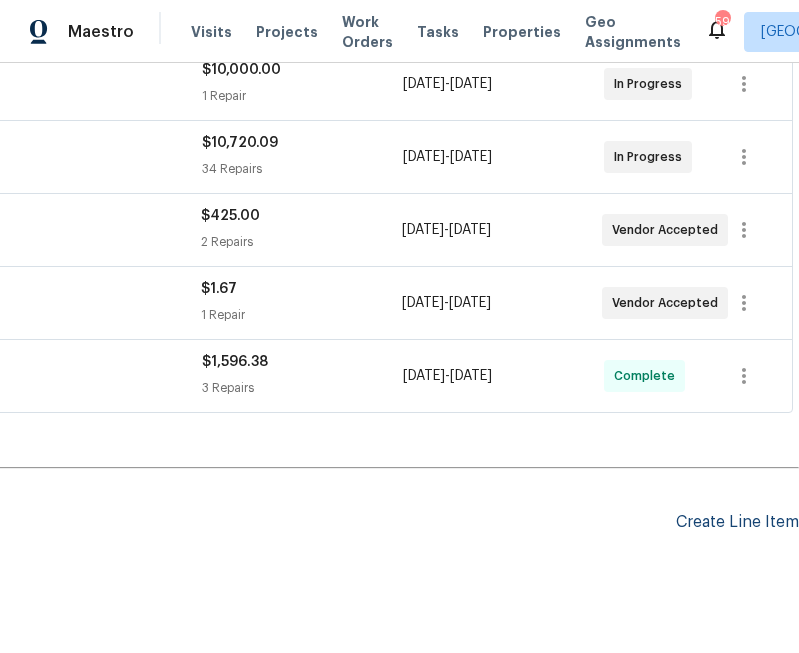 click on "Create Line Item" at bounding box center [737, 522] 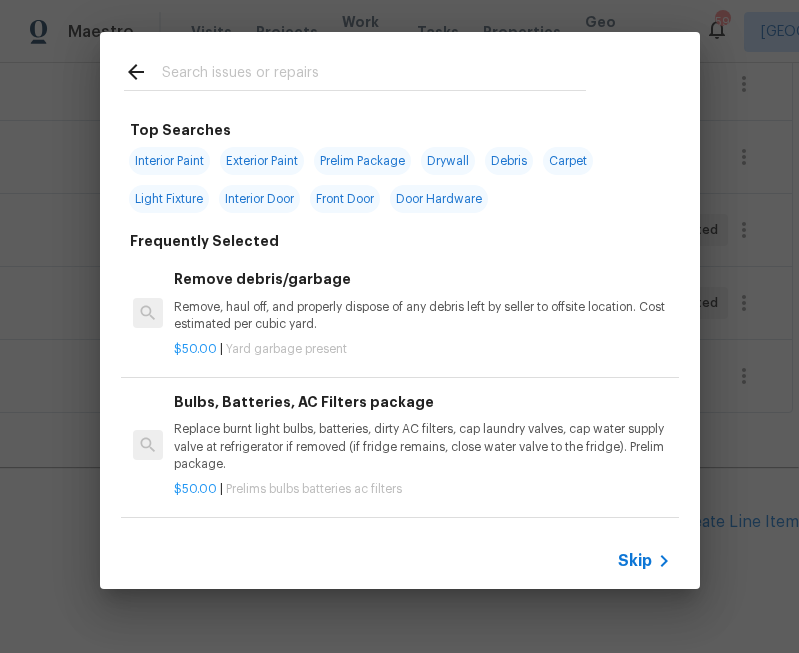 click on "Skip" at bounding box center (635, 561) 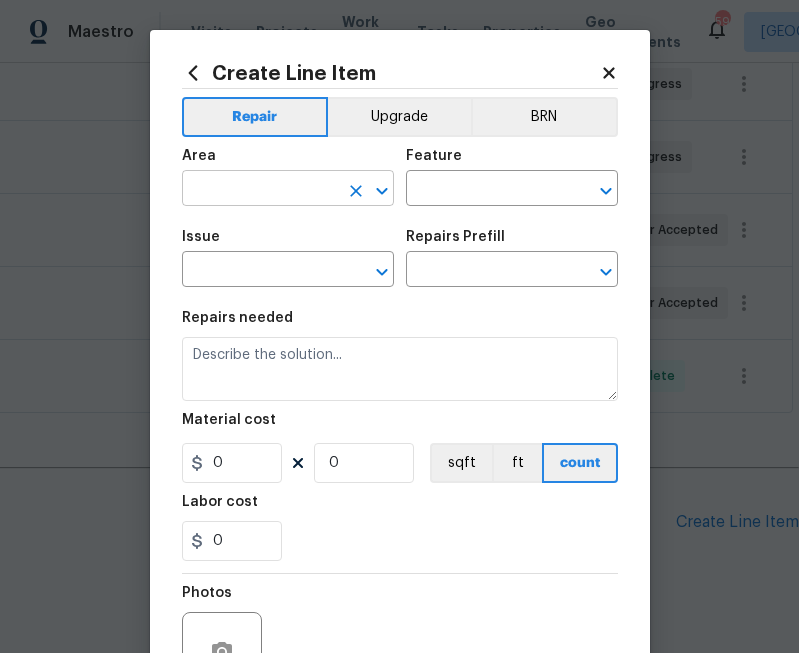 click at bounding box center [260, 190] 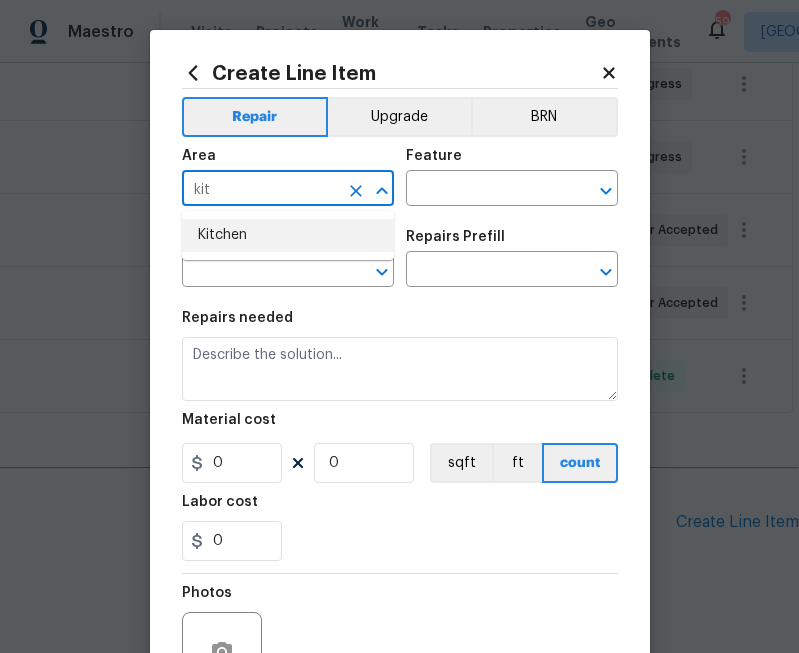 click on "Kitchen" at bounding box center (288, 235) 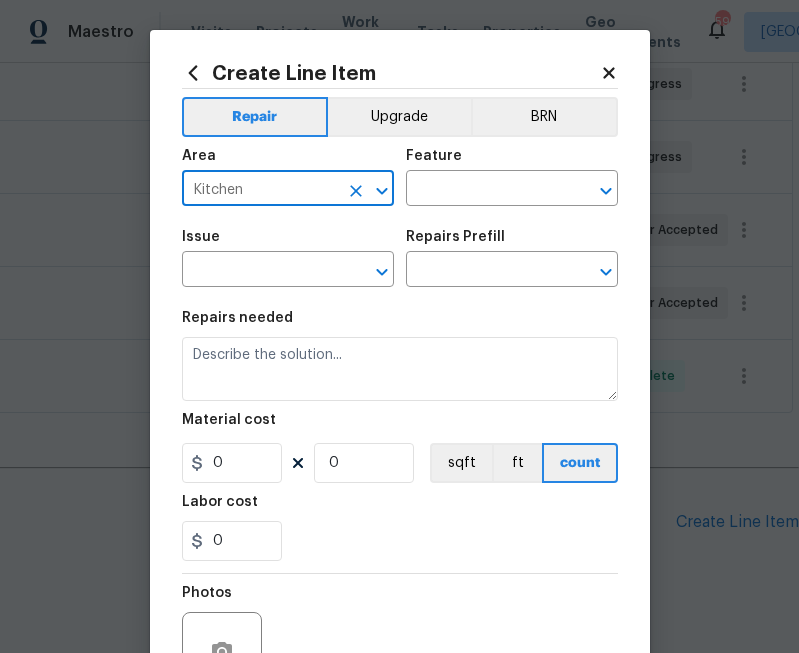 type on "Kitchen" 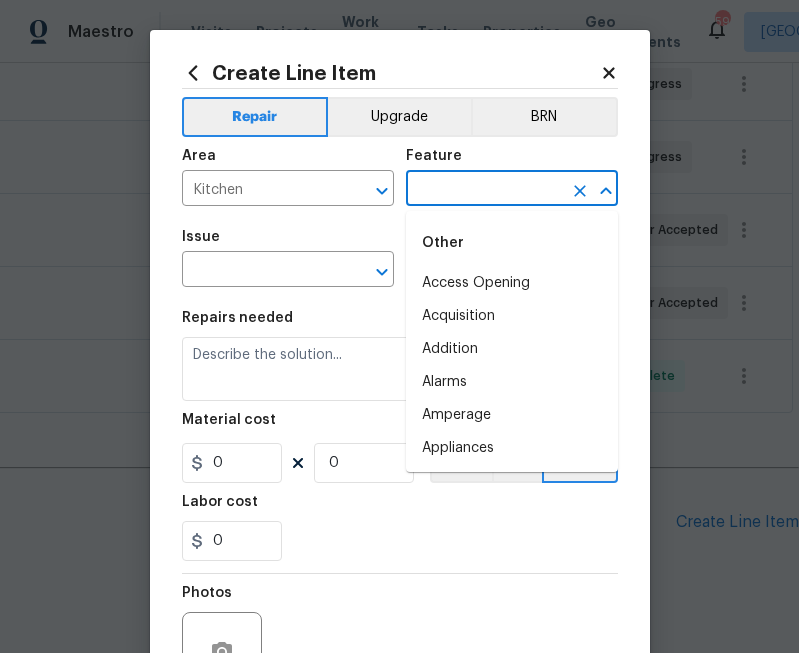 type on "i" 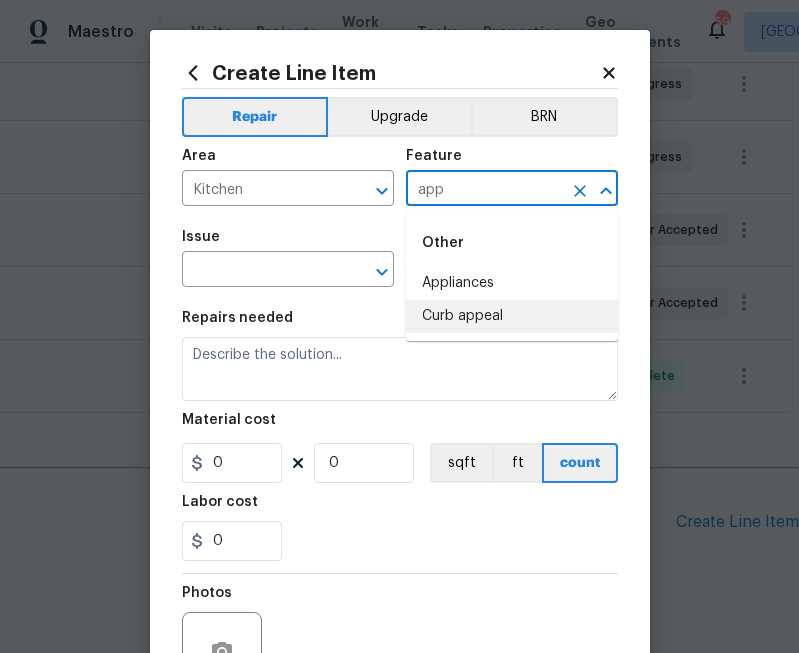 click on "Curb appeal" at bounding box center (512, 316) 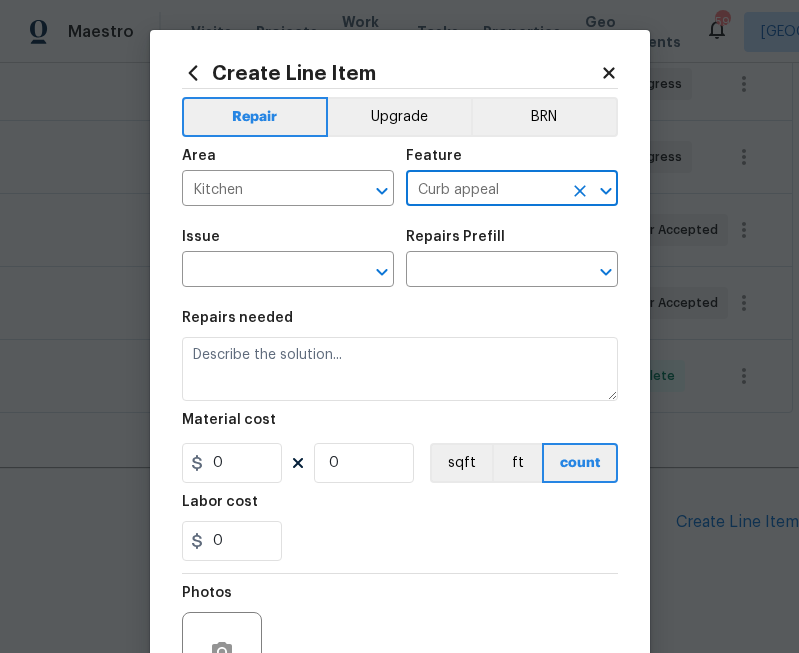 click on "Curb appeal" at bounding box center (484, 190) 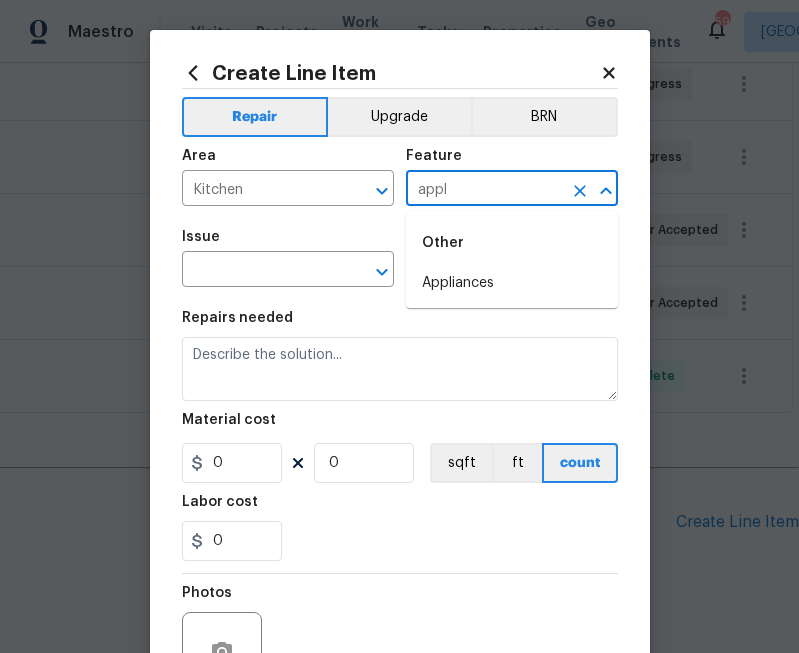click on "Appliances" at bounding box center (512, 283) 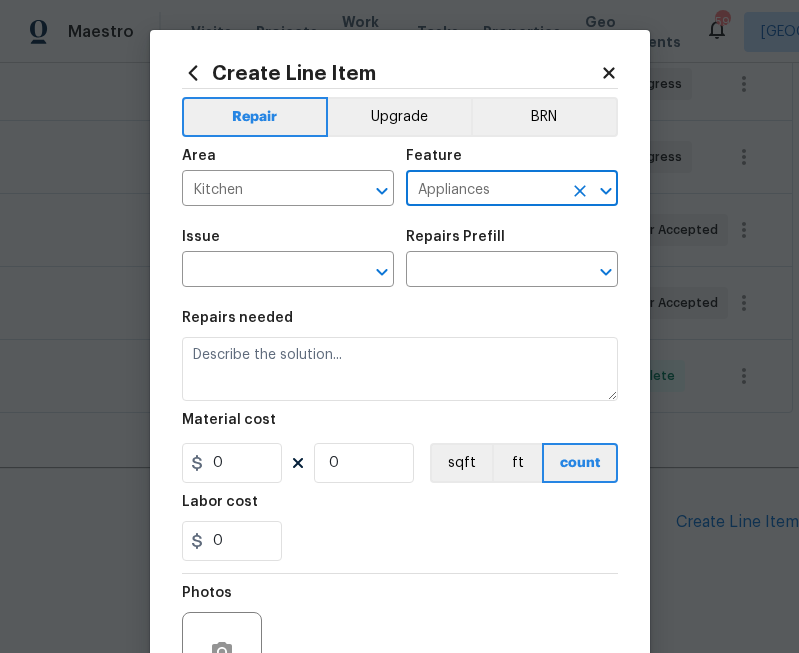 type on "Appliances" 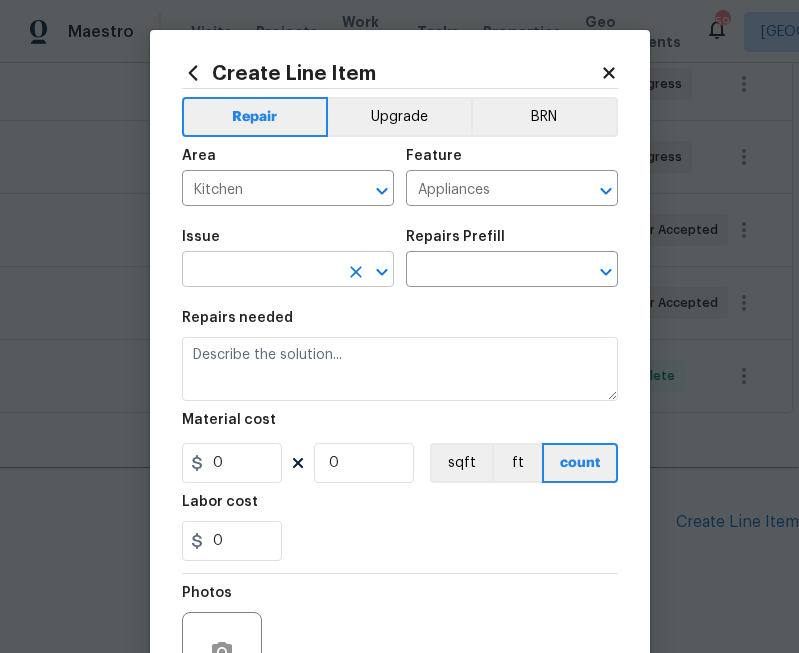 click at bounding box center (260, 271) 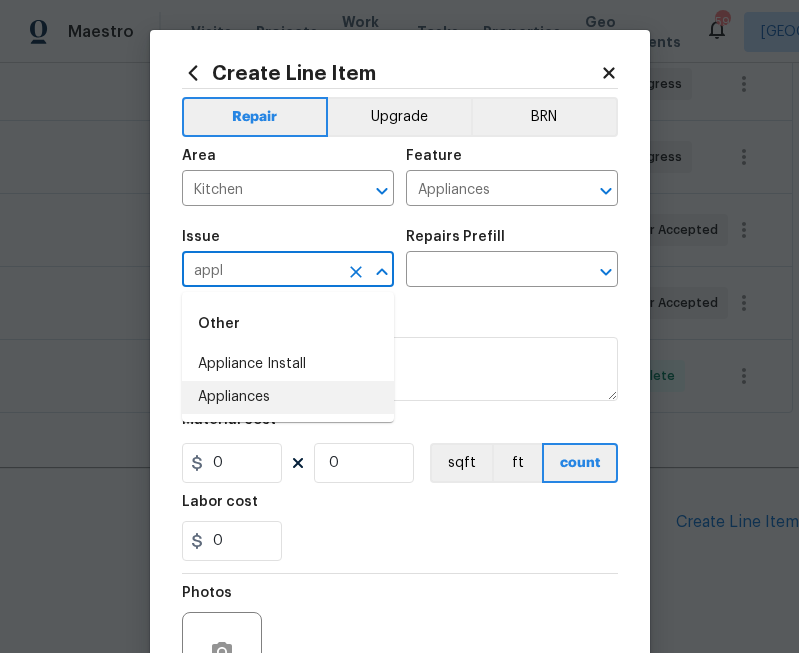 click on "Appliances" at bounding box center (288, 397) 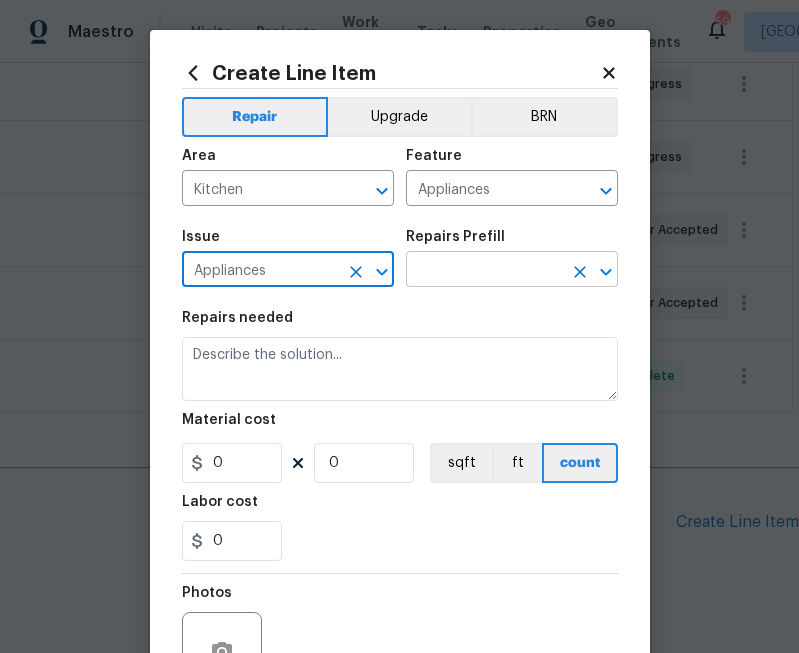 type on "Appliances" 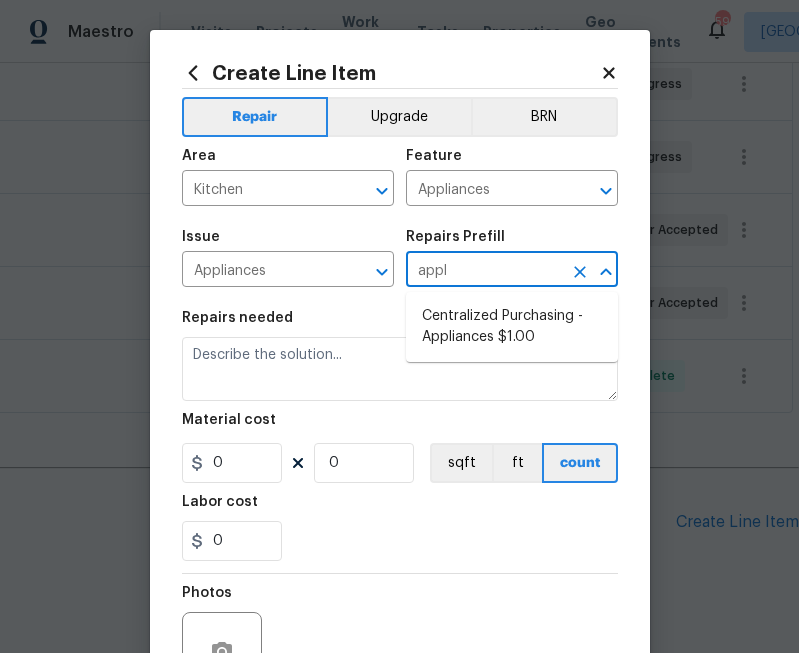 type on "appl" 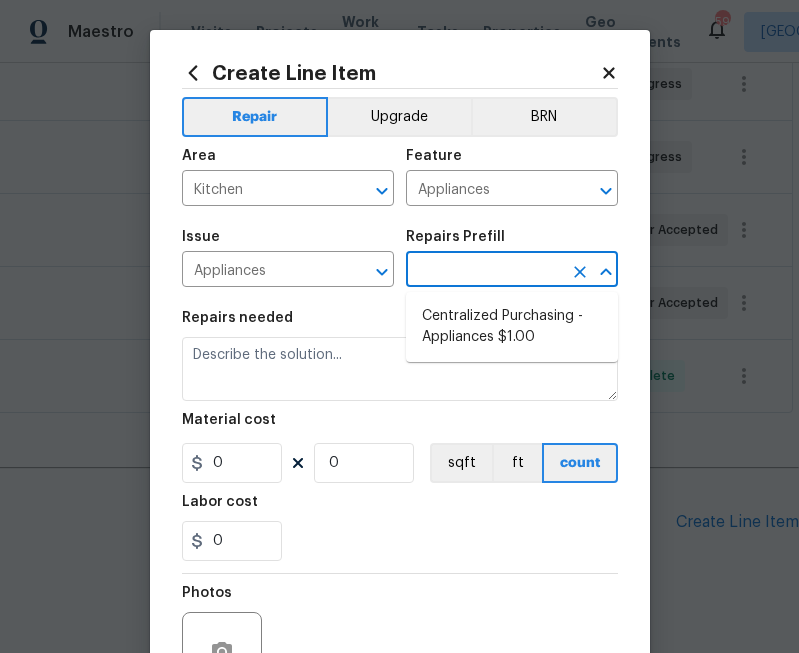 click on "Repairs needed" at bounding box center [400, 324] 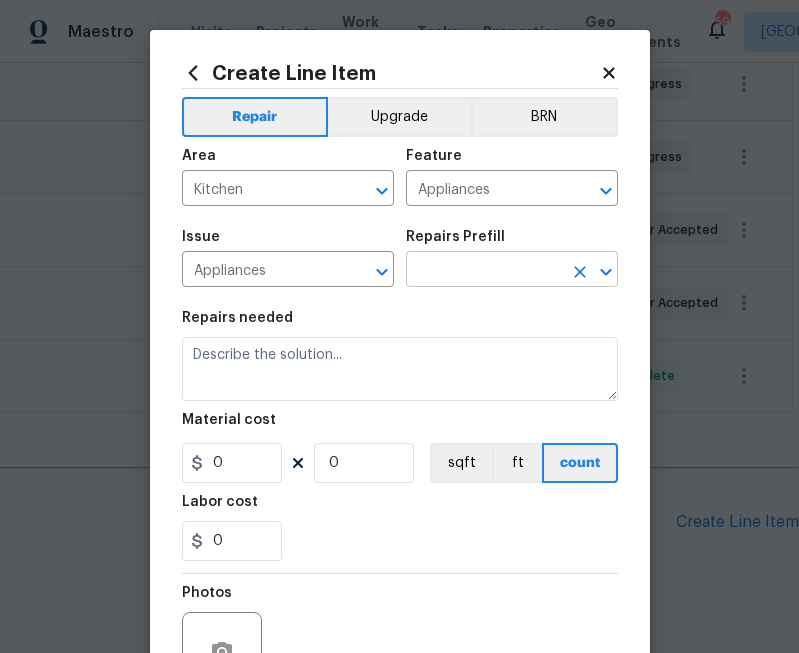 click at bounding box center (484, 271) 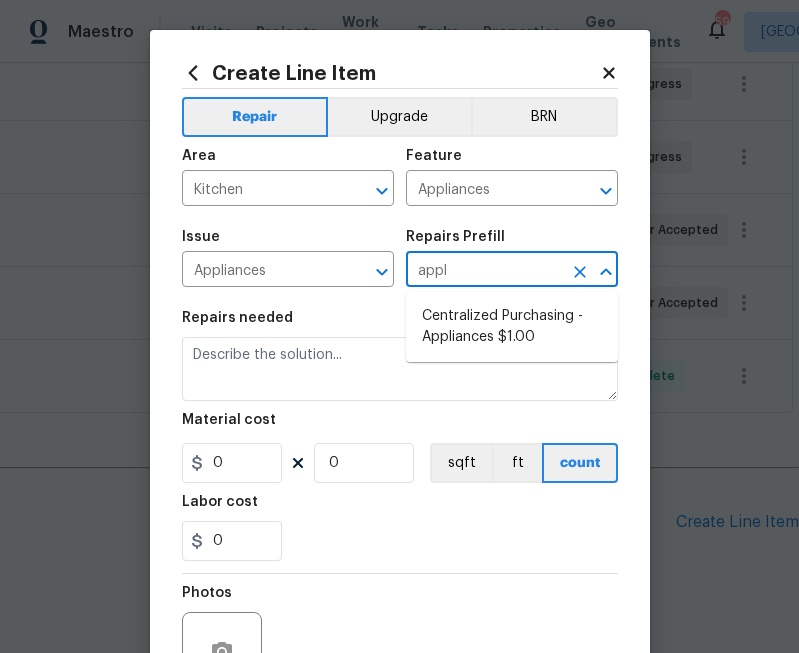 type on "appl" 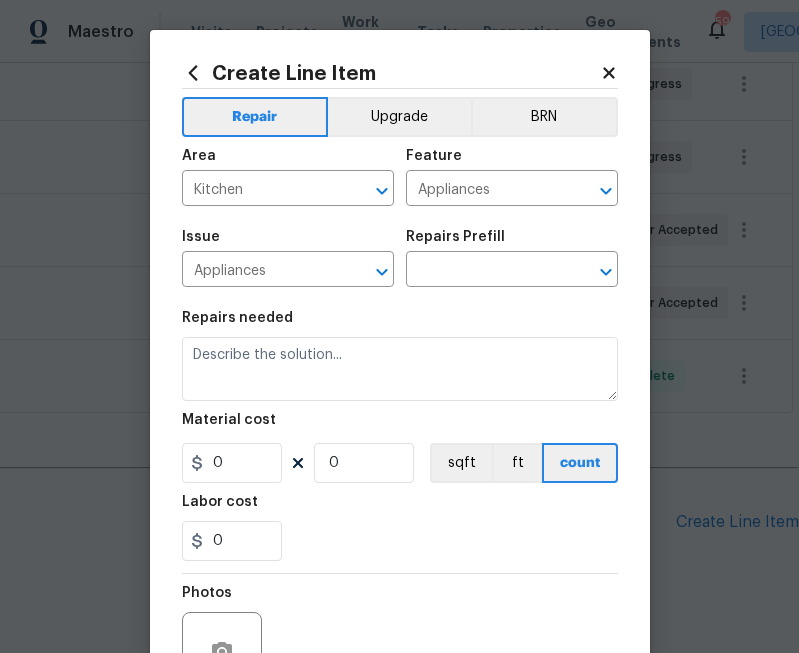 click on "Repairs needed" at bounding box center [400, 324] 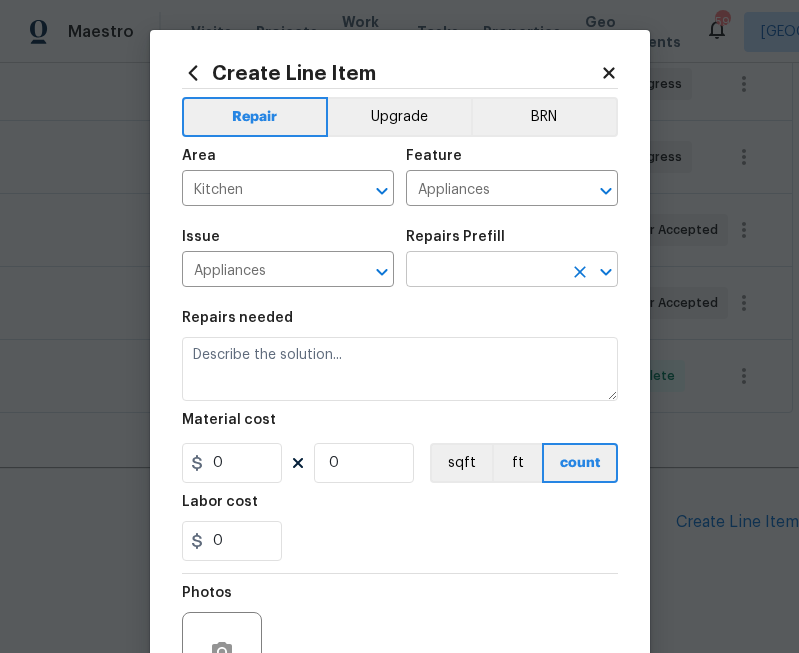 click at bounding box center [484, 271] 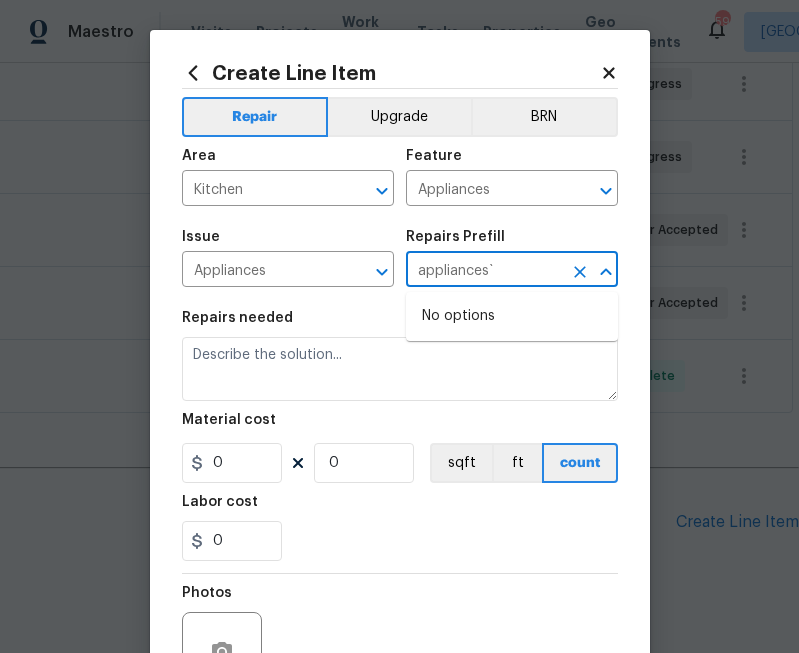 type on "appliances" 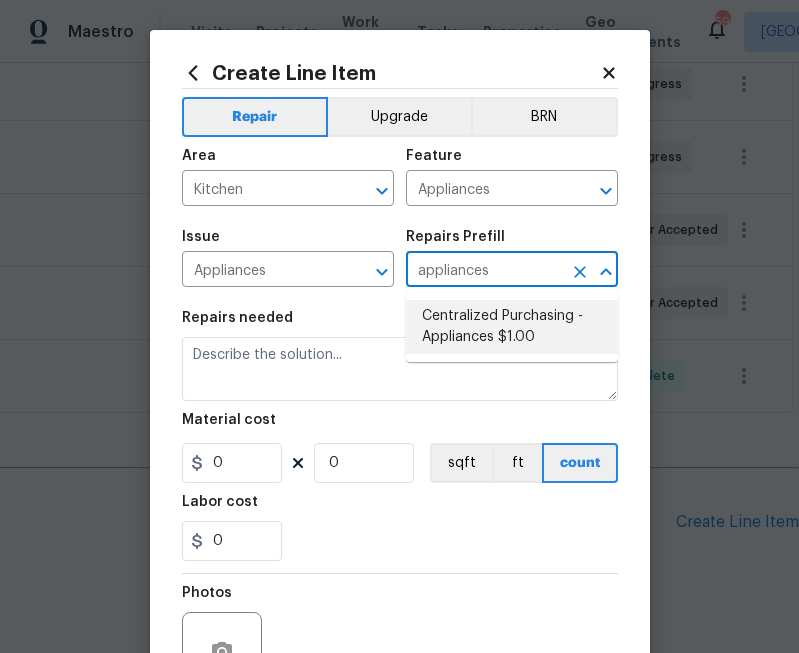 click on "Centralized Purchasing - Appliances $1.00" at bounding box center (512, 327) 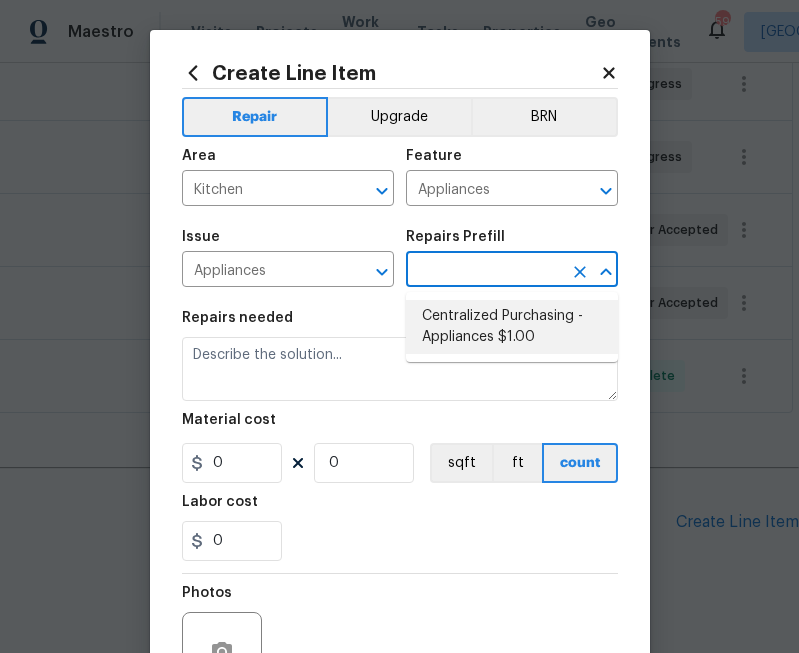 type on "Centralized Purchasing - Appliances $1.00" 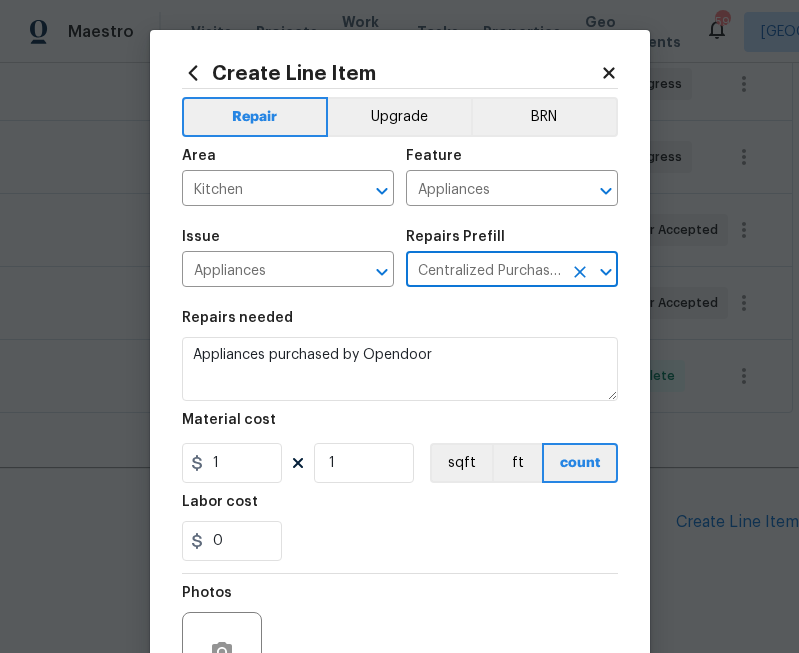 type on "Centralized Purchasing - Appliances $1.00" 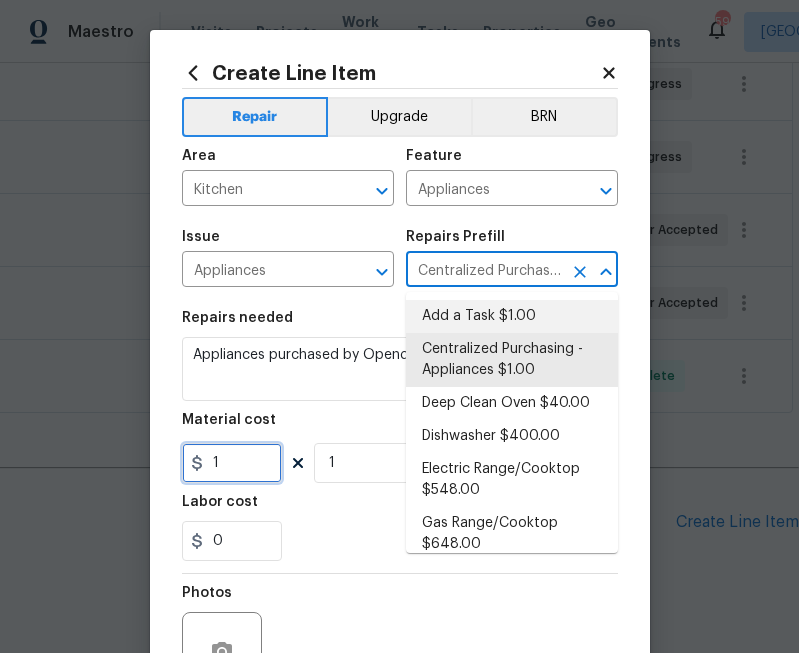 click on "1" at bounding box center (232, 463) 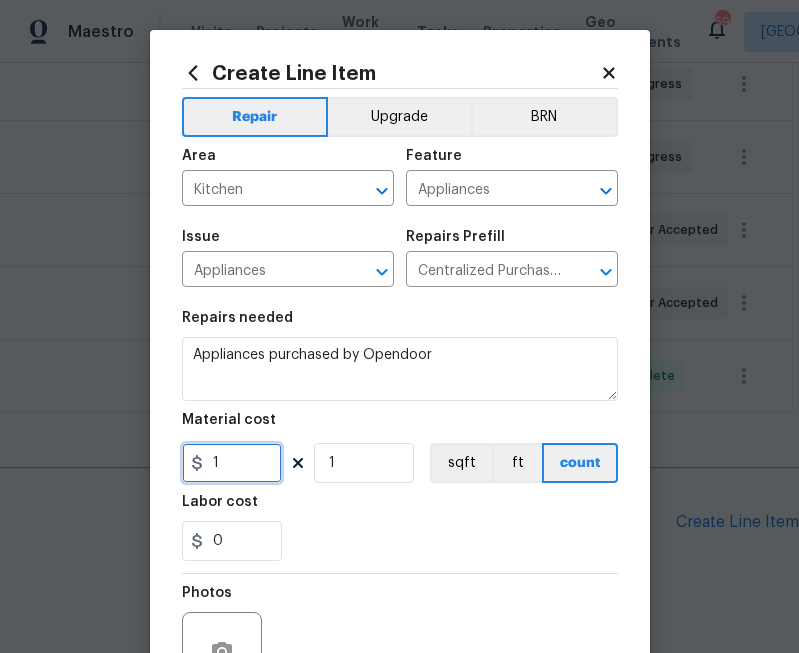 click on "1" at bounding box center [232, 463] 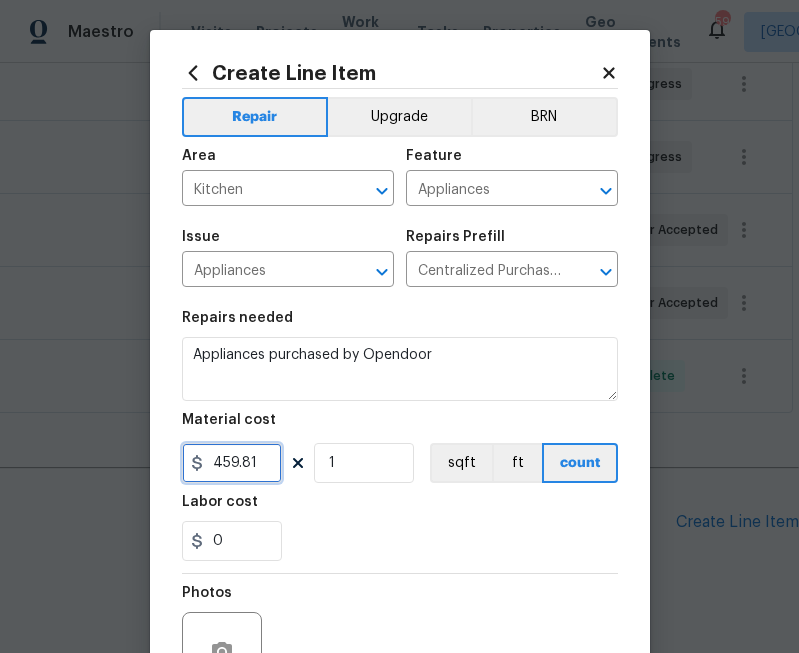 type on "459.81" 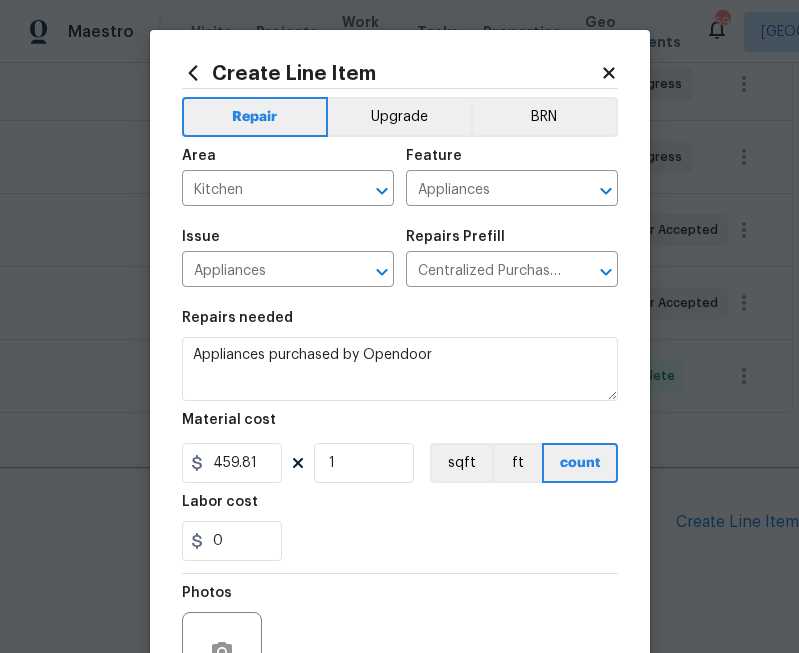click on "0" at bounding box center [400, 541] 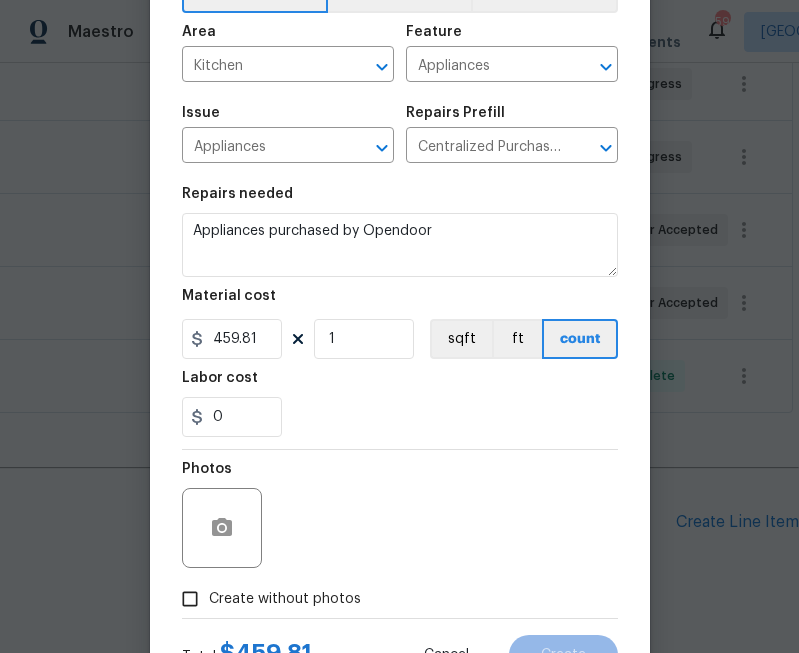 scroll, scrollTop: 209, scrollLeft: 0, axis: vertical 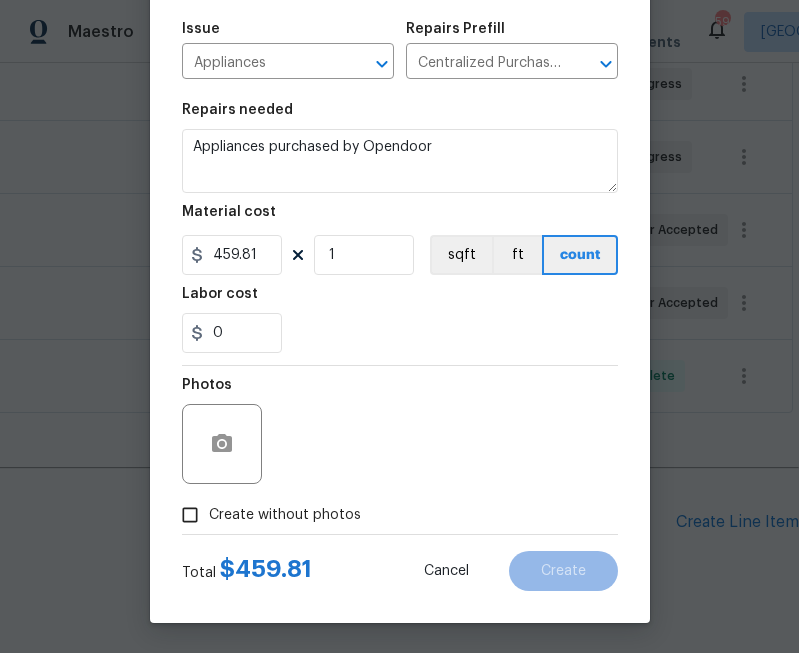 click on "Create without photos" at bounding box center (285, 515) 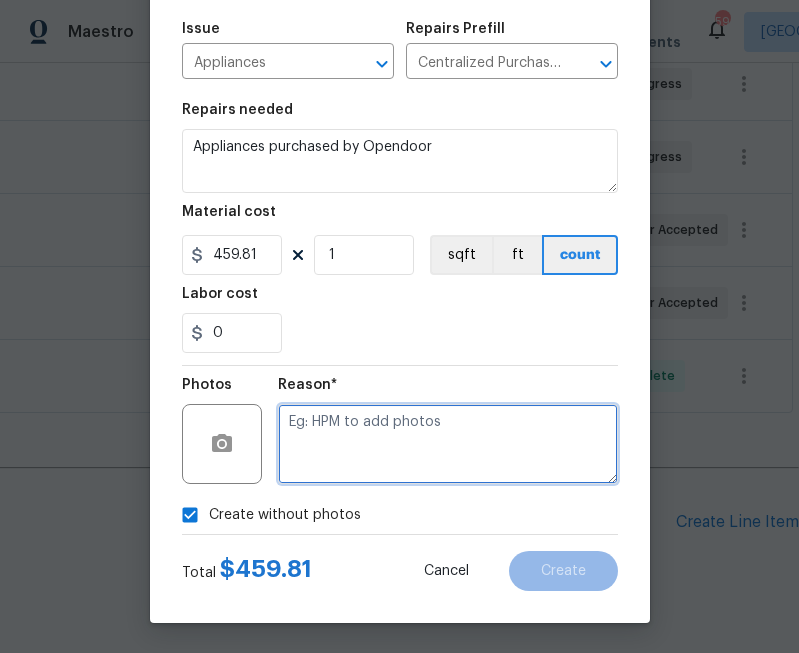 click at bounding box center (448, 444) 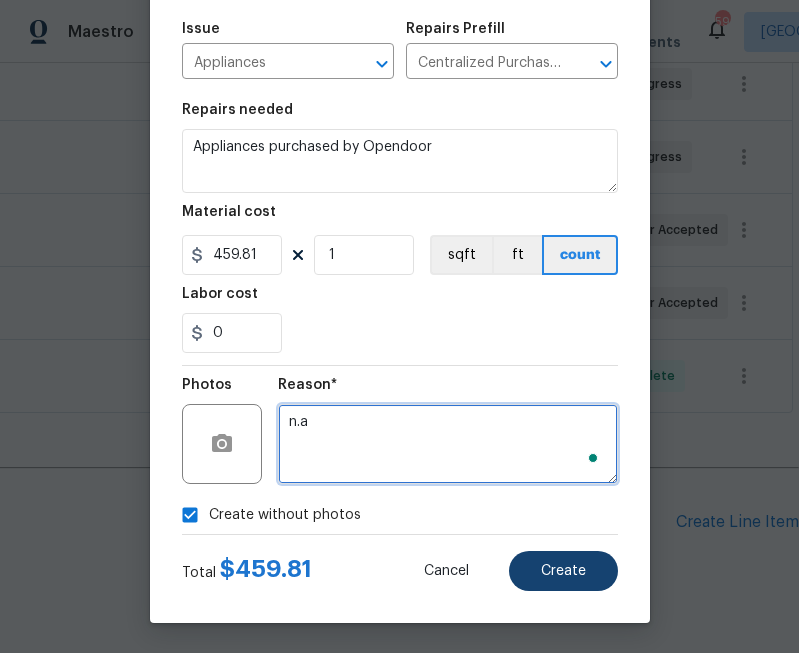 type on "n.a" 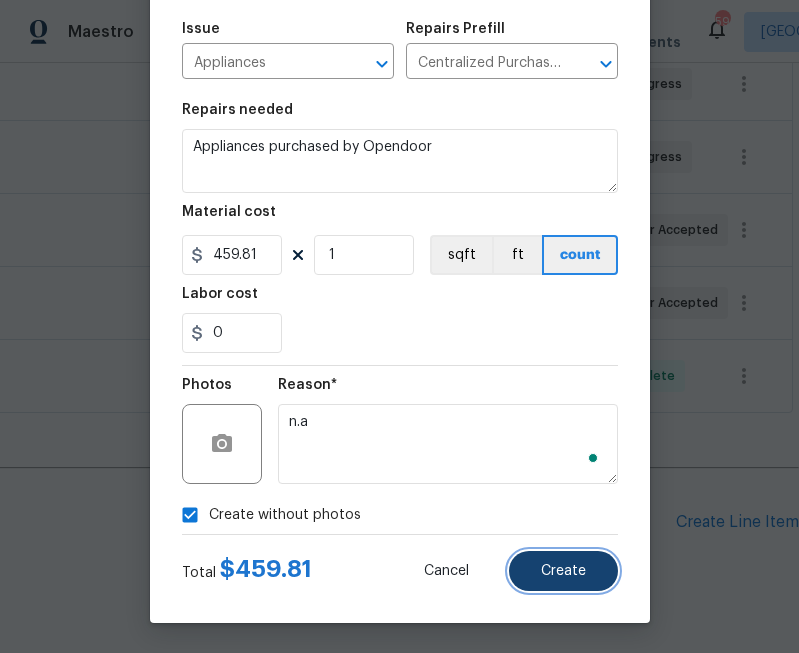 click on "Create" at bounding box center (563, 571) 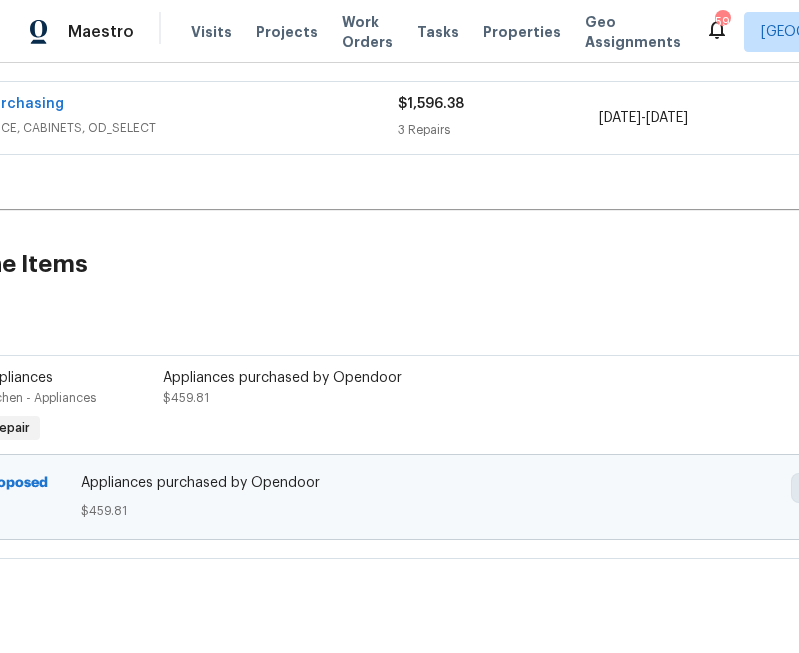 scroll, scrollTop: 657, scrollLeft: 0, axis: vertical 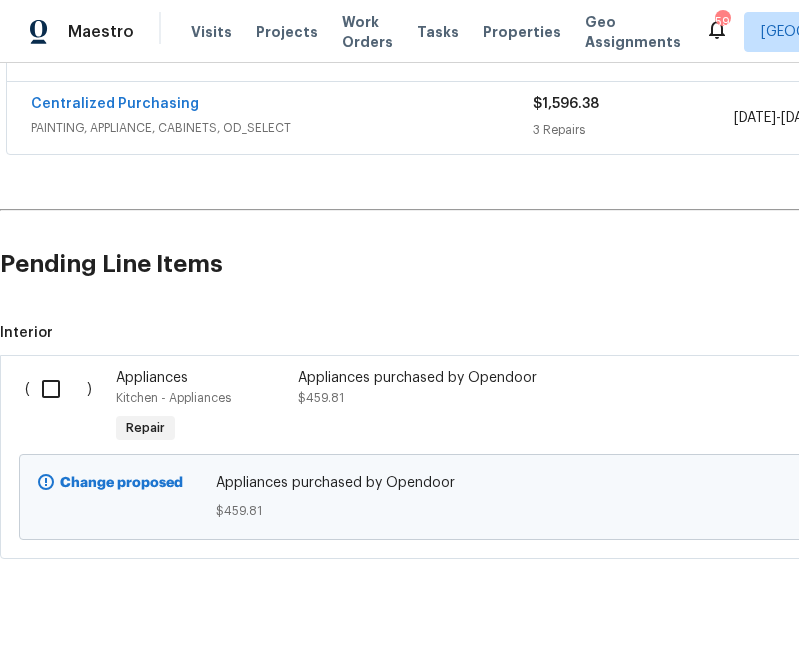 click at bounding box center [58, 389] 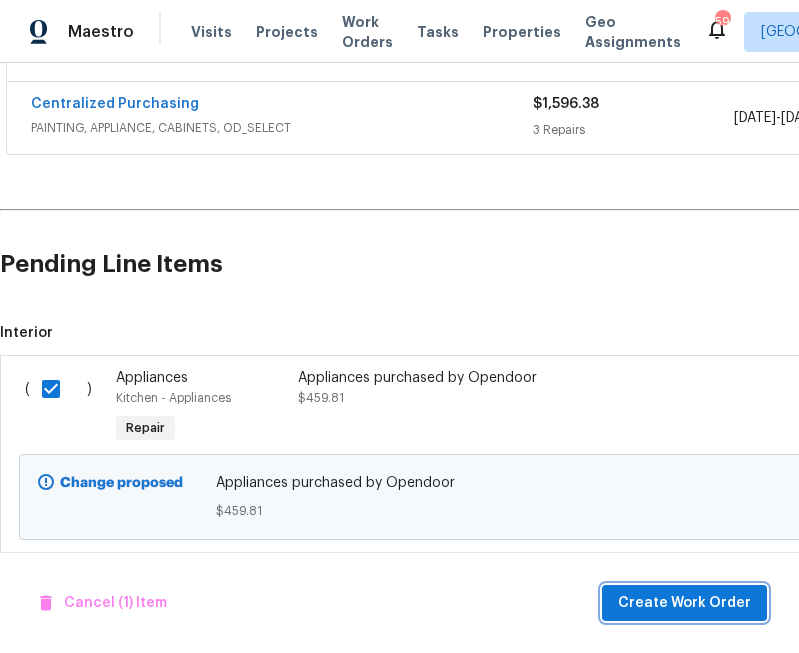click on "Create Work Order" at bounding box center (684, 603) 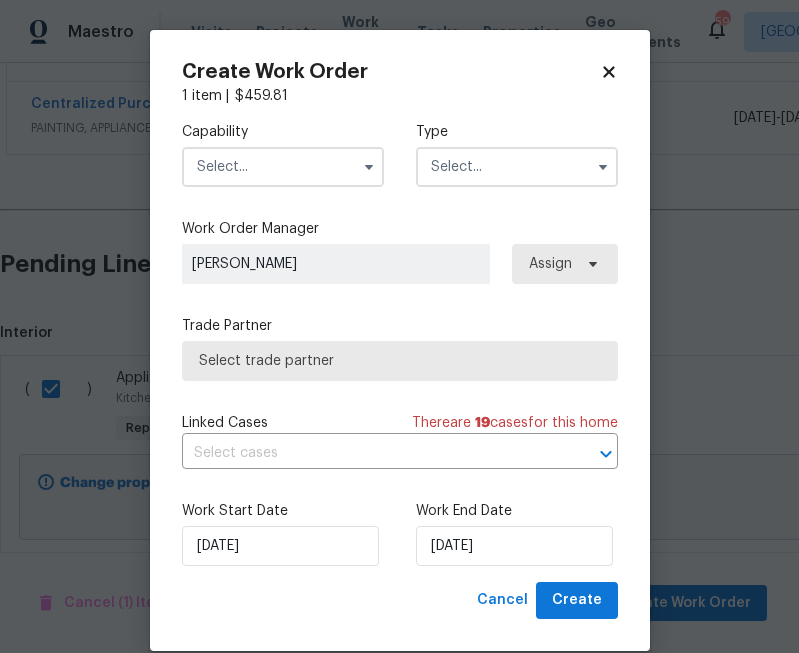 click on "Capability   Type" at bounding box center (400, 154) 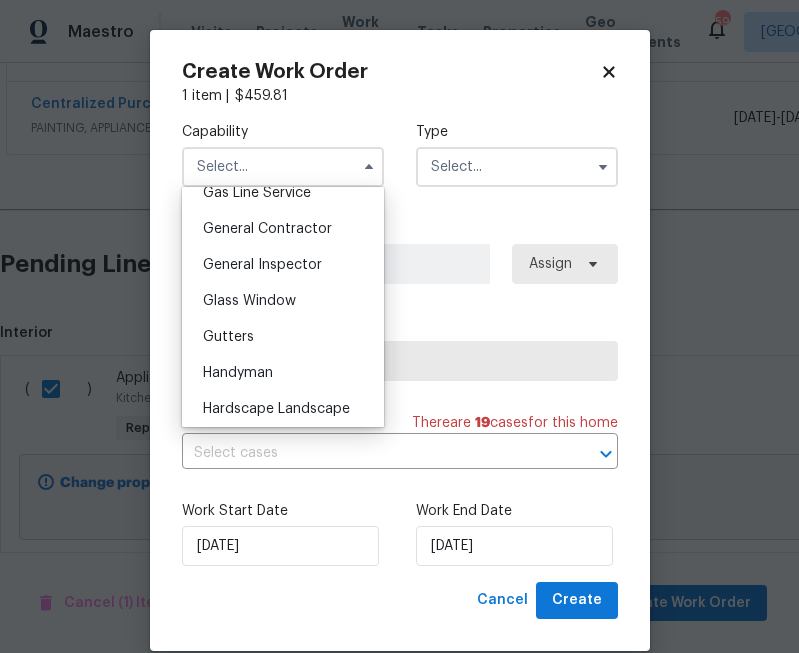 scroll, scrollTop: 0, scrollLeft: 0, axis: both 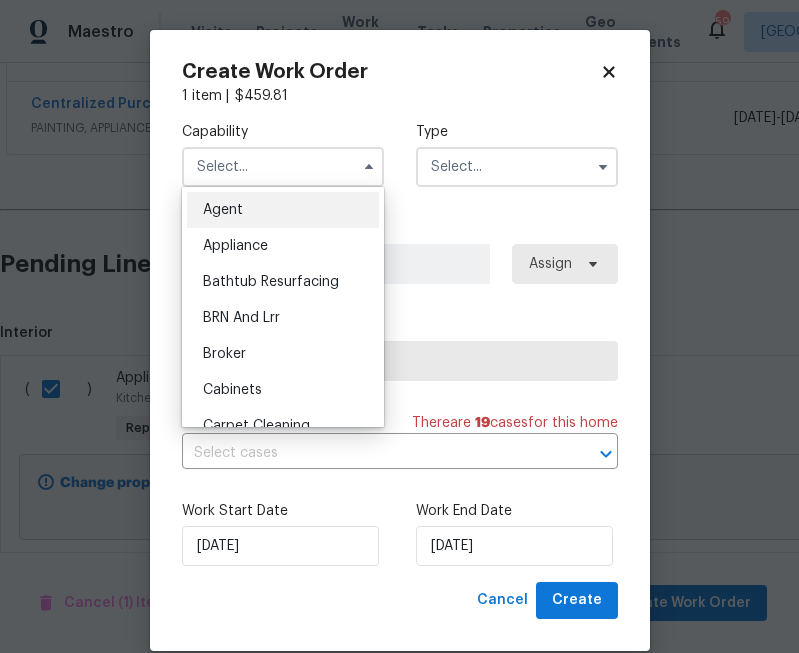 drag, startPoint x: 327, startPoint y: 248, endPoint x: 361, endPoint y: 218, distance: 45.343136 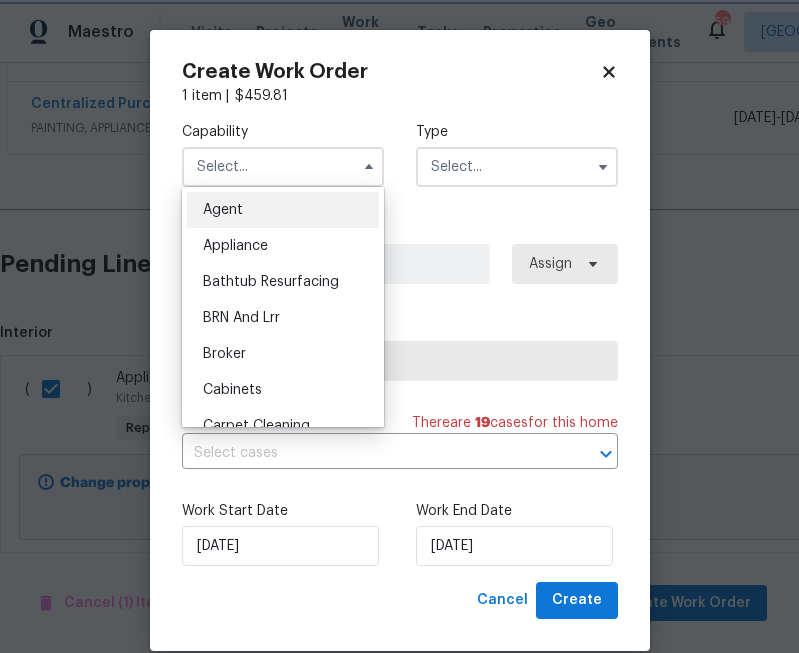 type on "Appliance" 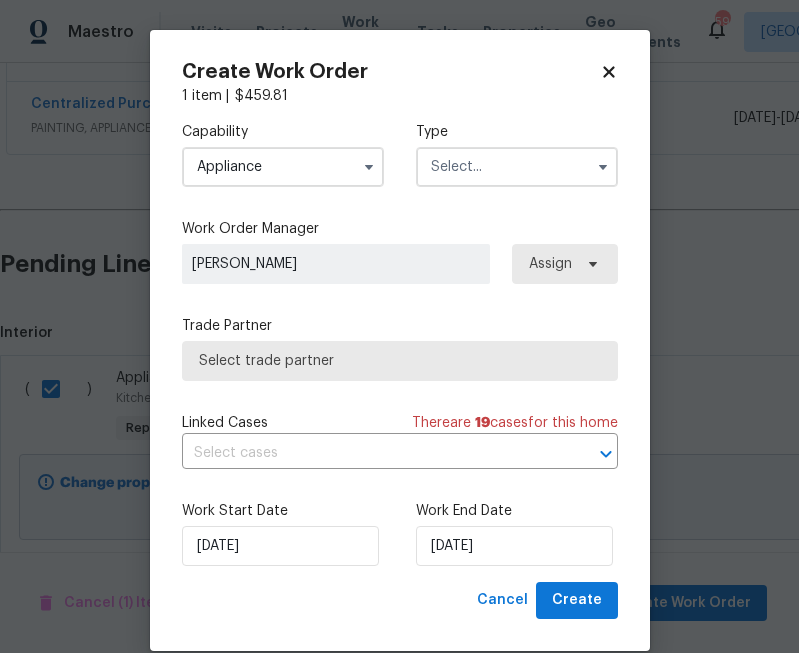 drag, startPoint x: 511, startPoint y: 168, endPoint x: 502, endPoint y: 176, distance: 12.0415945 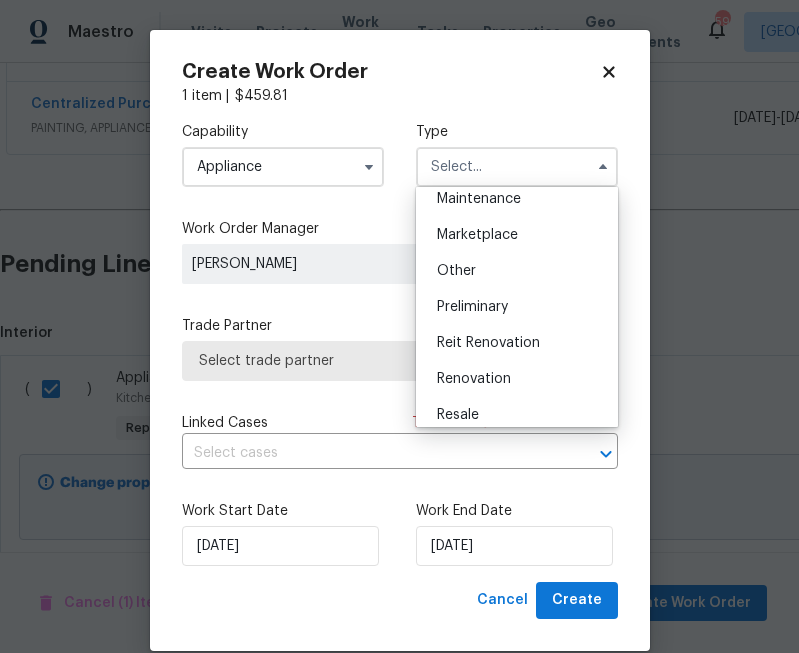scroll, scrollTop: 341, scrollLeft: 0, axis: vertical 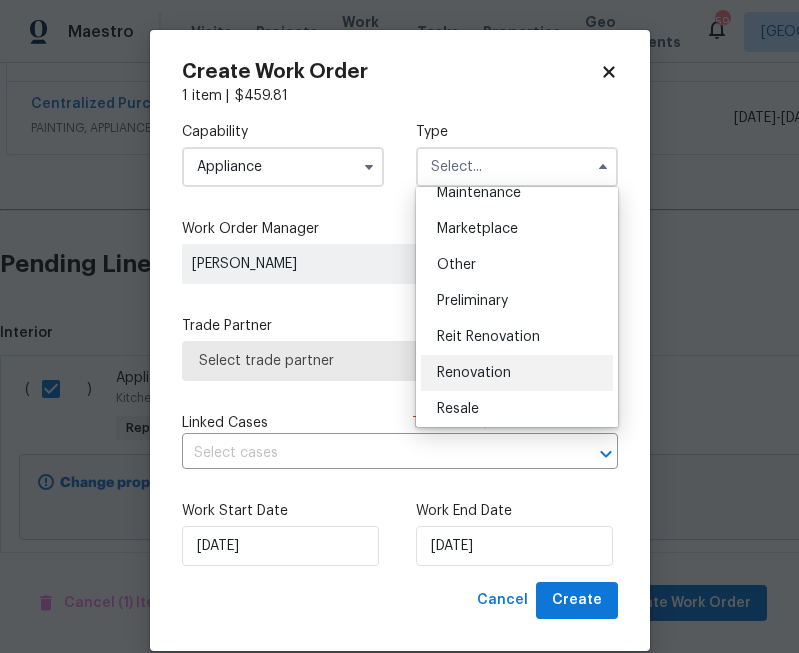 click on "Renovation" at bounding box center [474, 373] 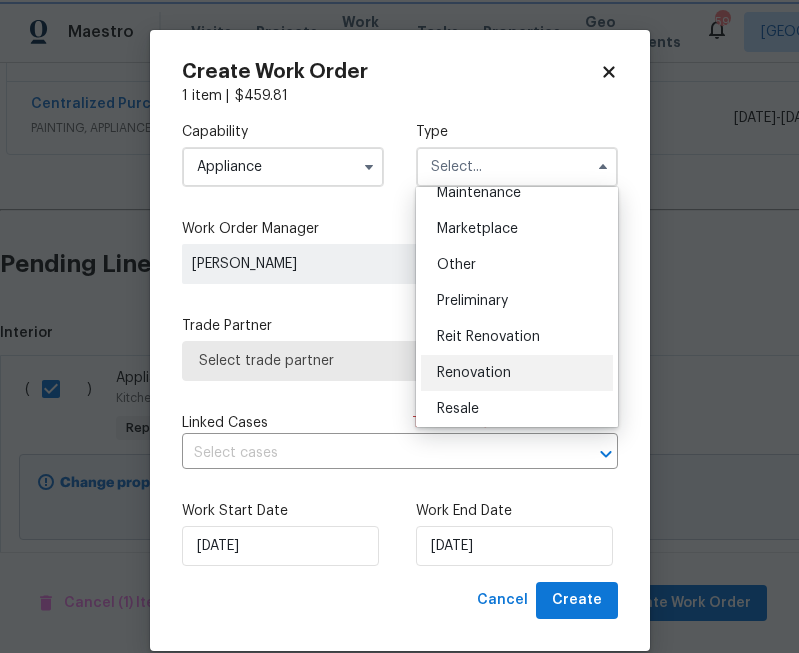 type on "Renovation" 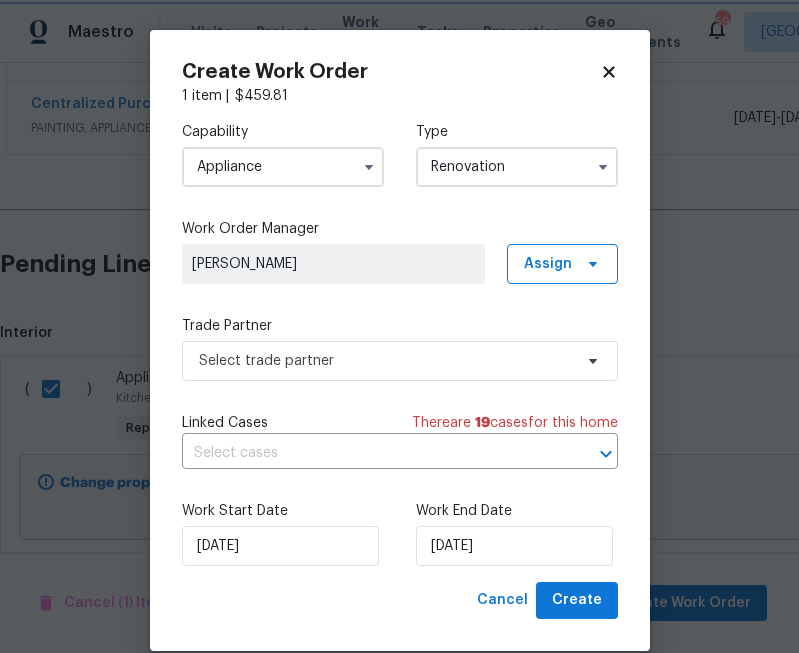 scroll, scrollTop: 0, scrollLeft: 0, axis: both 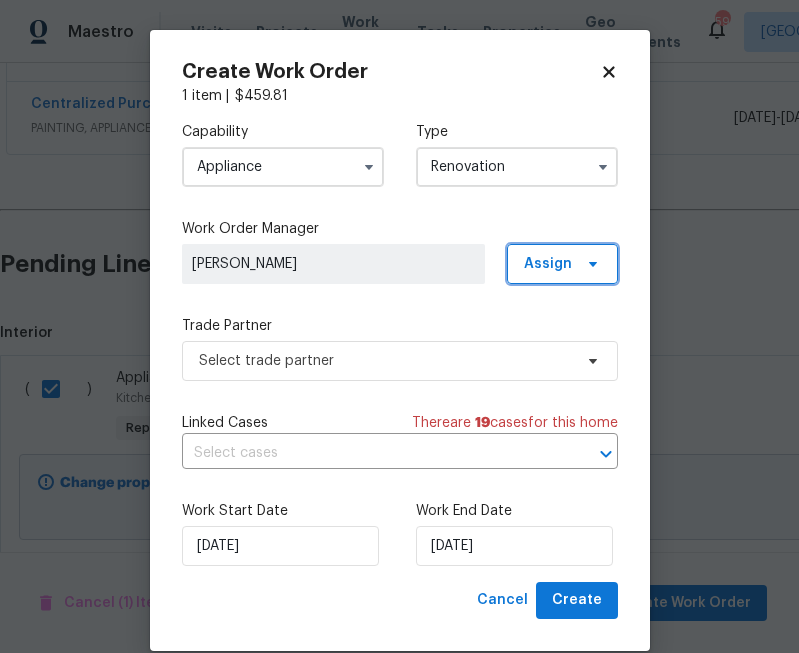 click on "Assign" at bounding box center [562, 264] 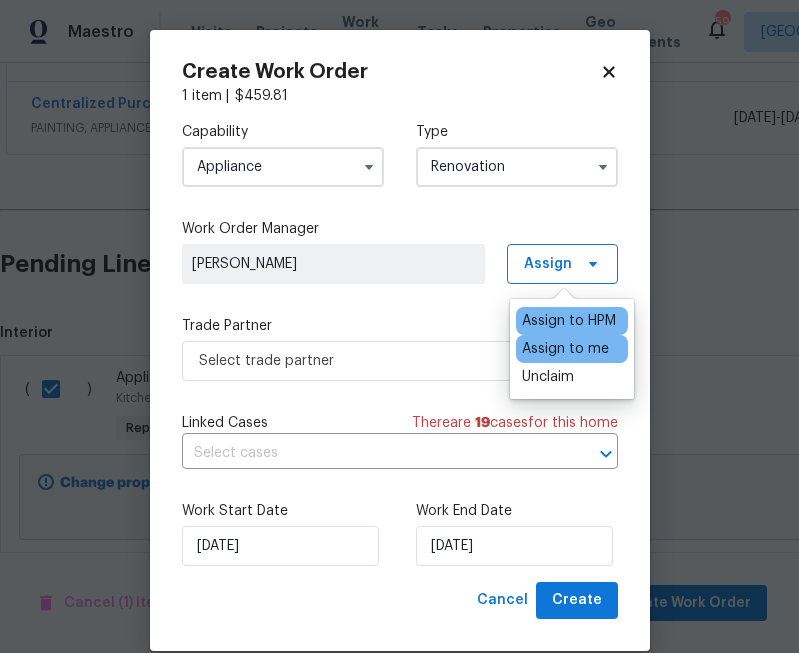 click on "Assign to me" at bounding box center [565, 349] 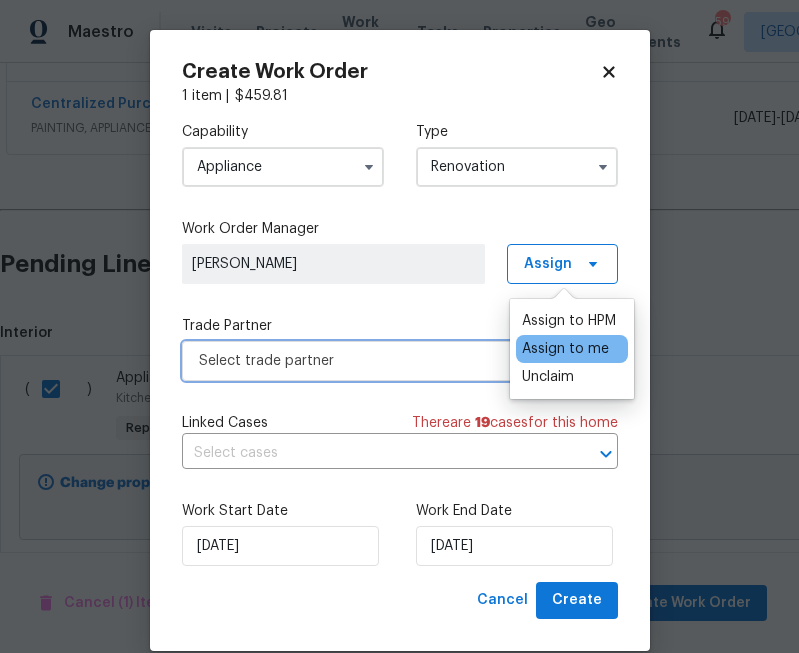 click on "Select trade partner" at bounding box center [385, 361] 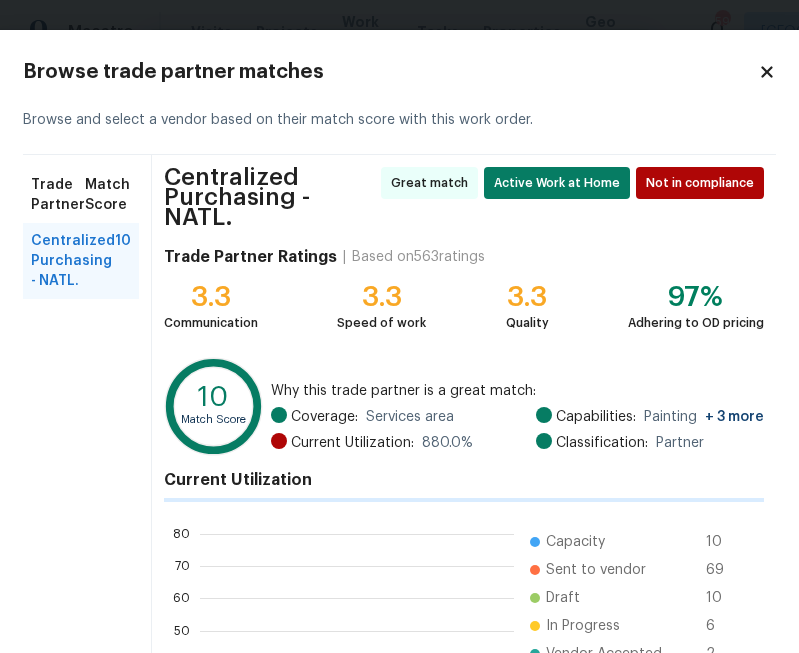 scroll, scrollTop: 2, scrollLeft: 1, axis: both 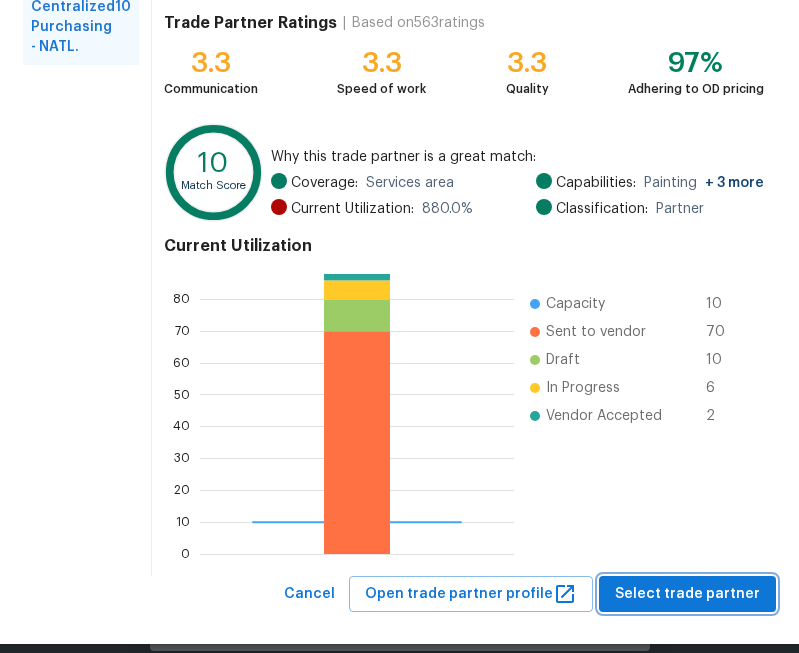 click on "Select trade partner" at bounding box center (687, 594) 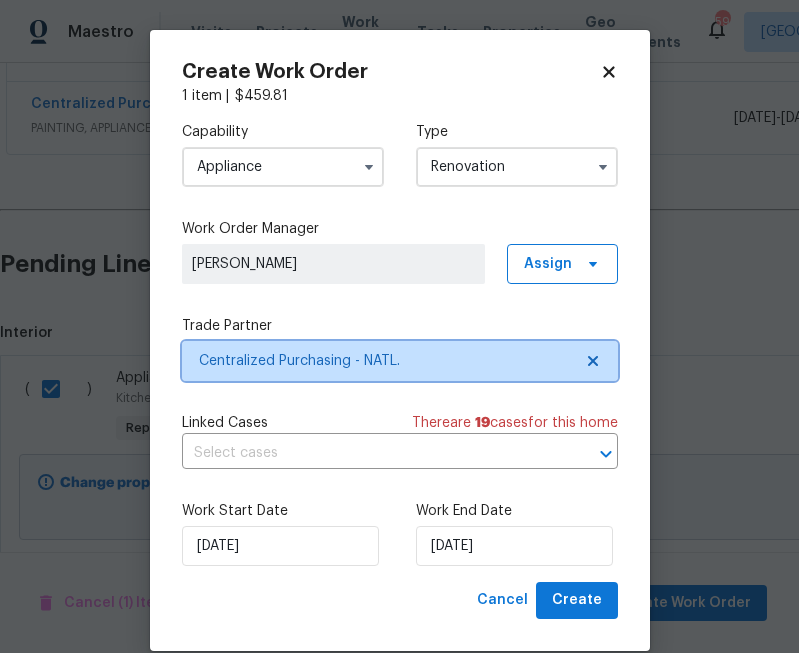 scroll, scrollTop: 0, scrollLeft: 0, axis: both 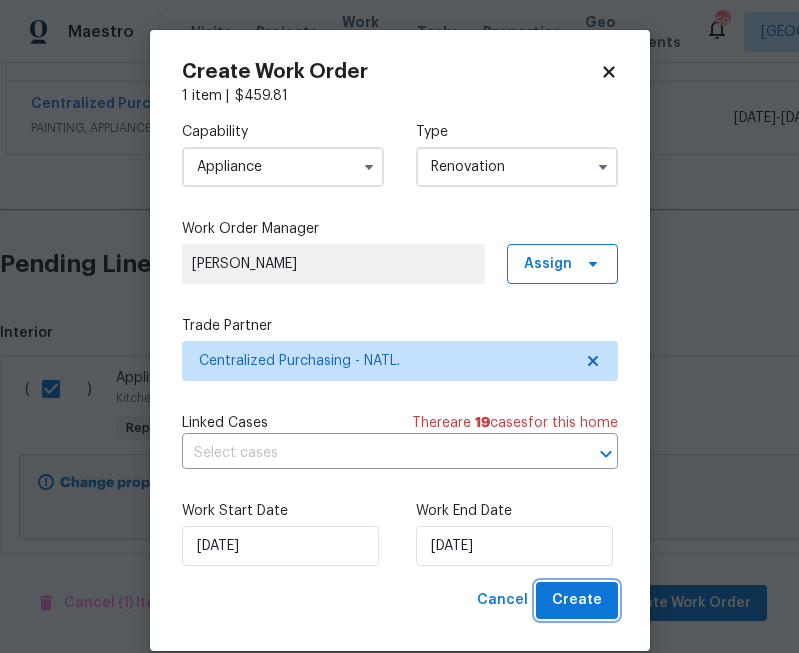click on "Create" at bounding box center [577, 600] 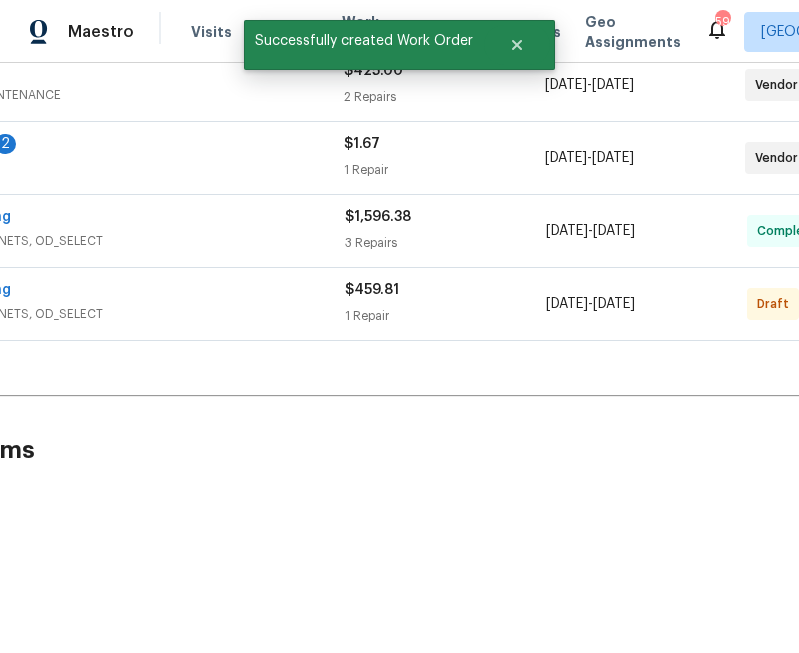scroll, scrollTop: 544, scrollLeft: 0, axis: vertical 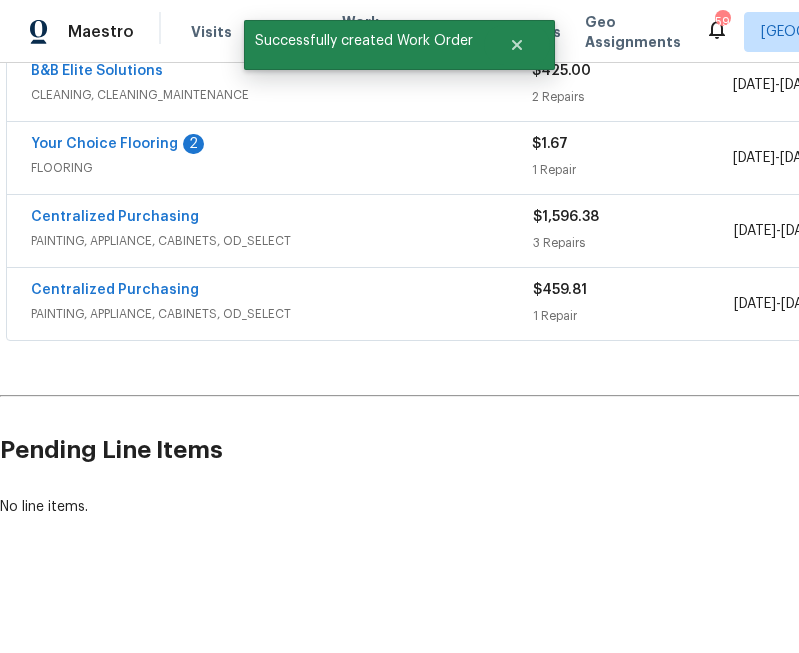 click on "Centralized Purchasing" at bounding box center (115, 290) 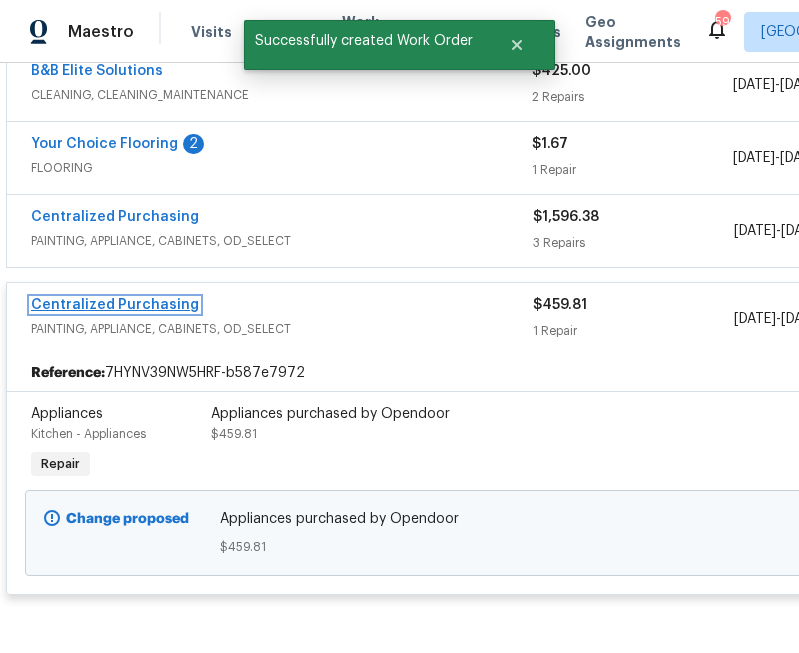 click on "Centralized Purchasing" at bounding box center [115, 305] 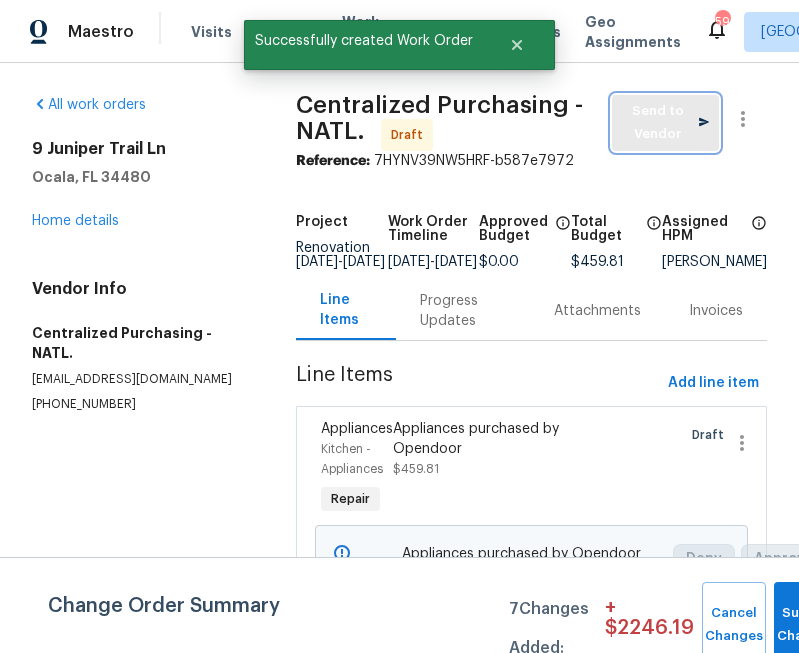 click on "Send to Vendor" at bounding box center (665, 123) 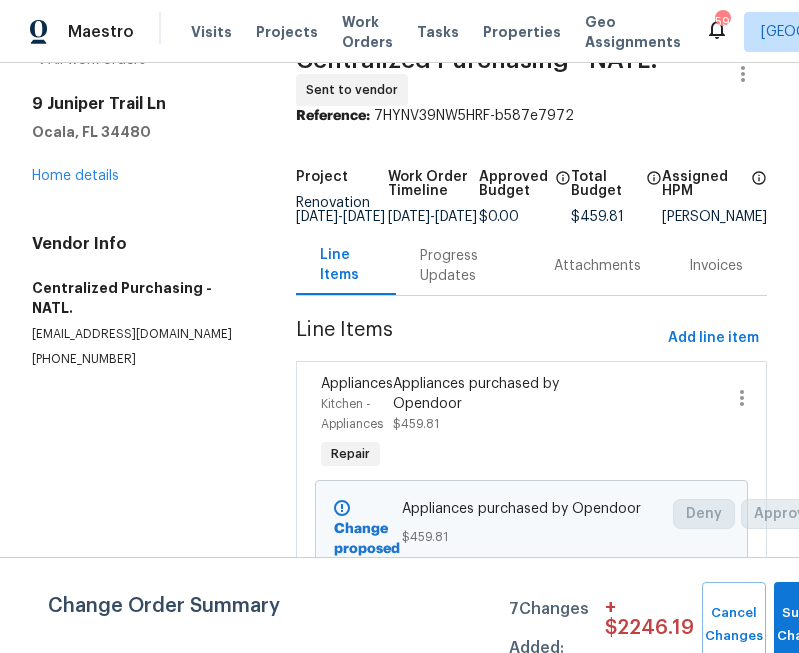 scroll, scrollTop: 0, scrollLeft: 0, axis: both 